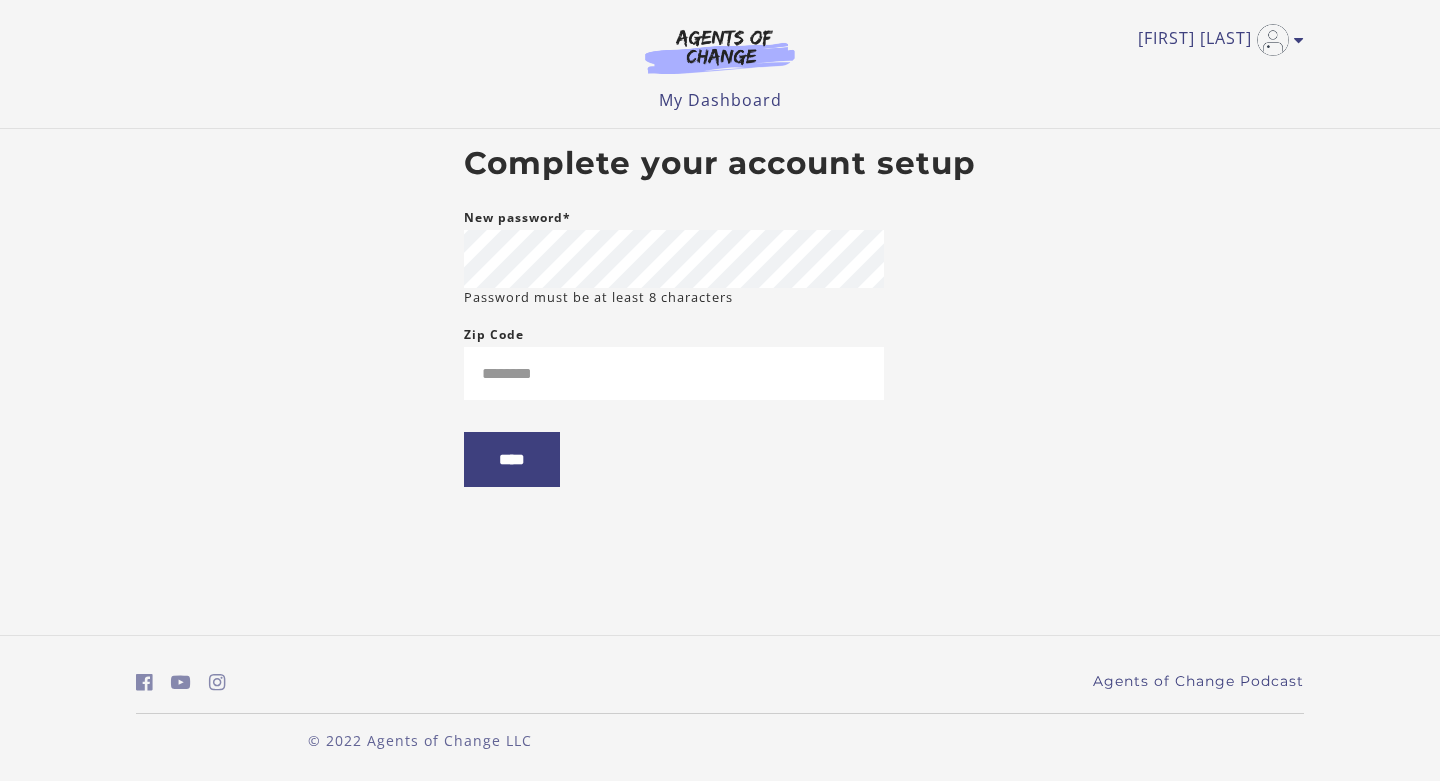 scroll, scrollTop: 0, scrollLeft: 0, axis: both 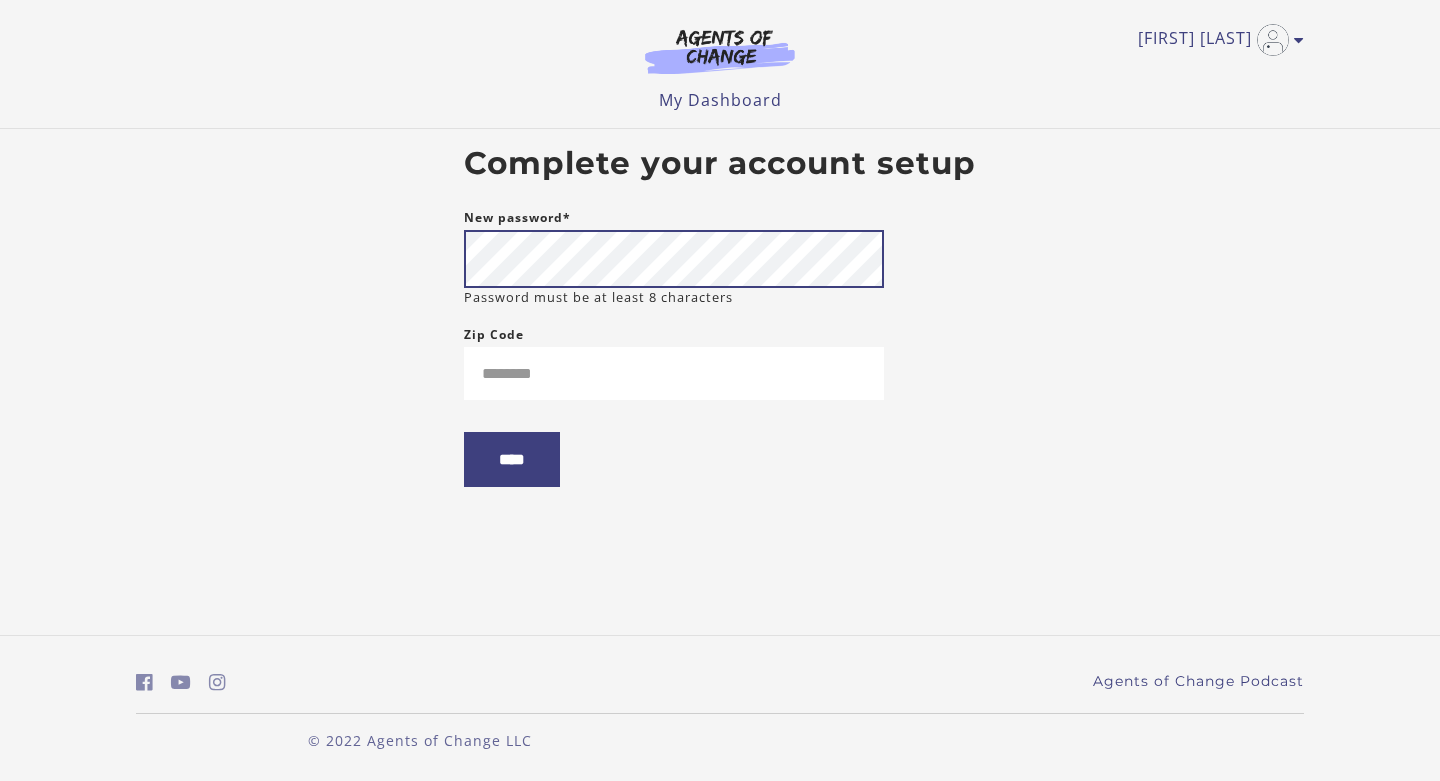 click on "****" at bounding box center [512, 459] 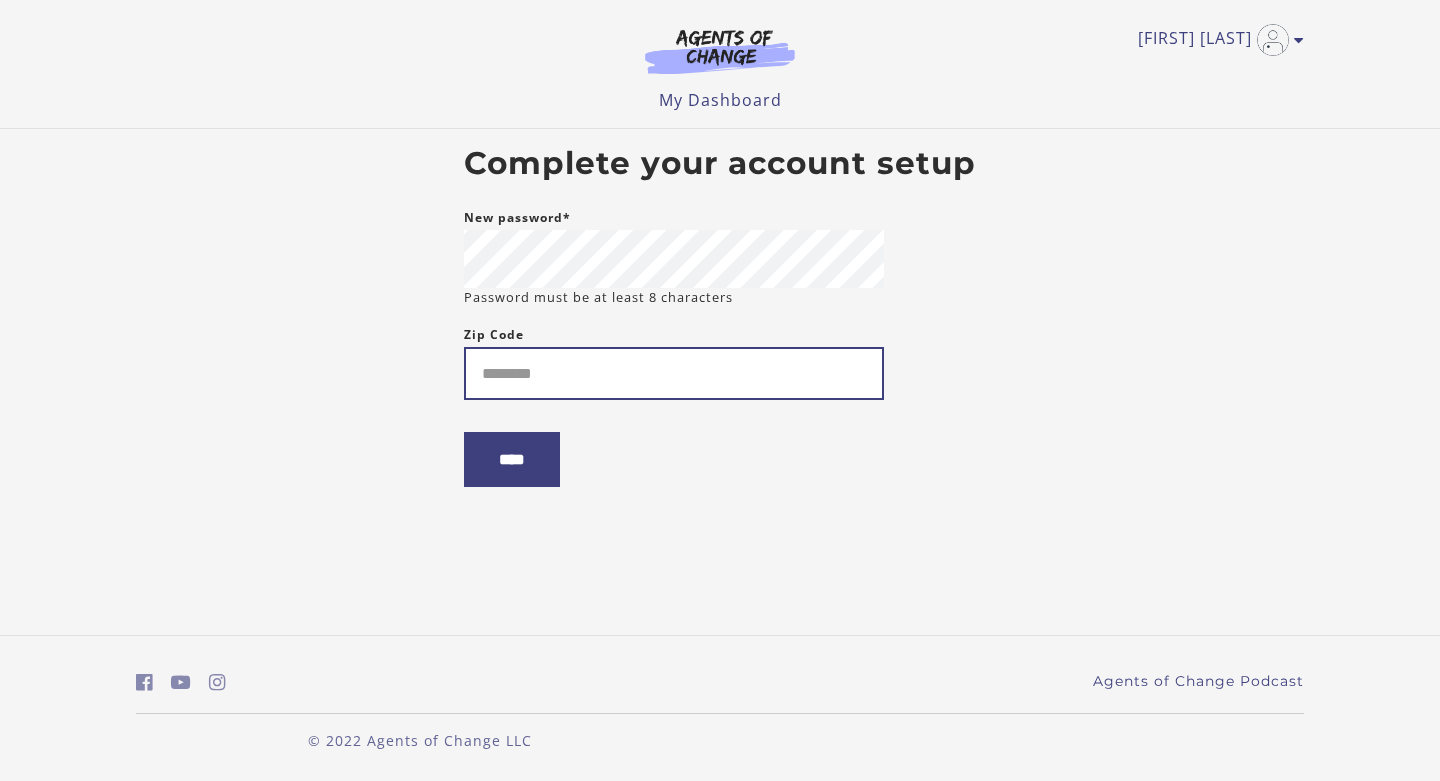 click on "Zip Code" at bounding box center (674, 373) 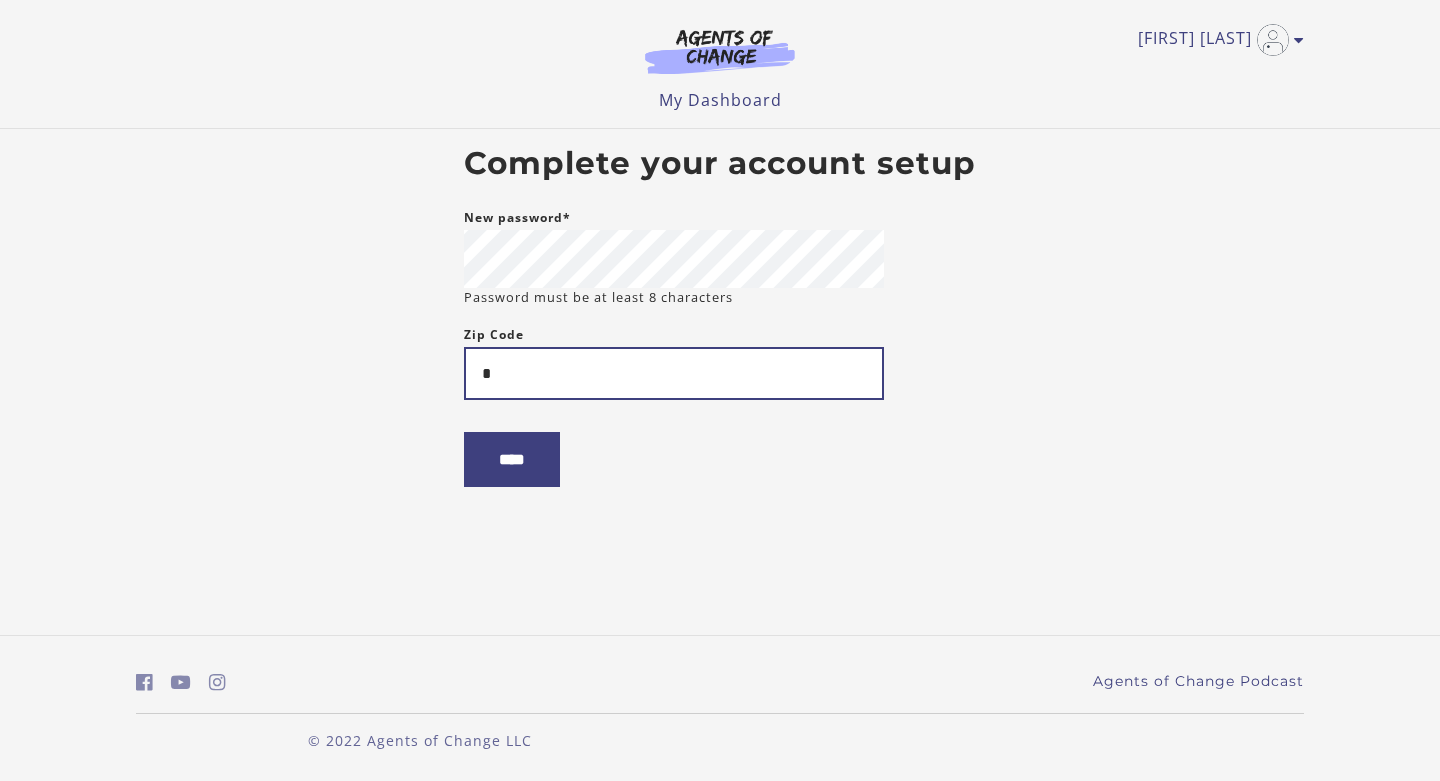 type on "**" 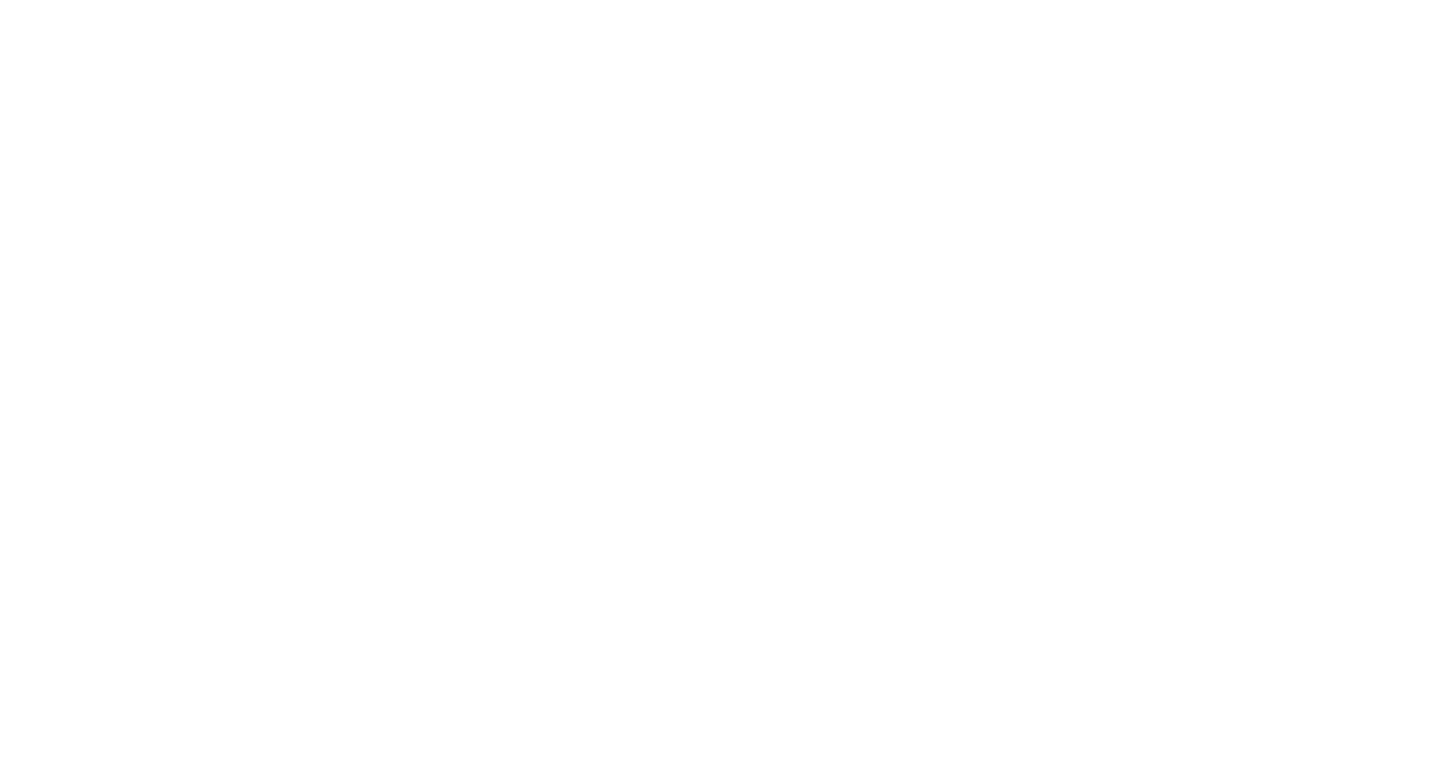 scroll, scrollTop: 0, scrollLeft: 0, axis: both 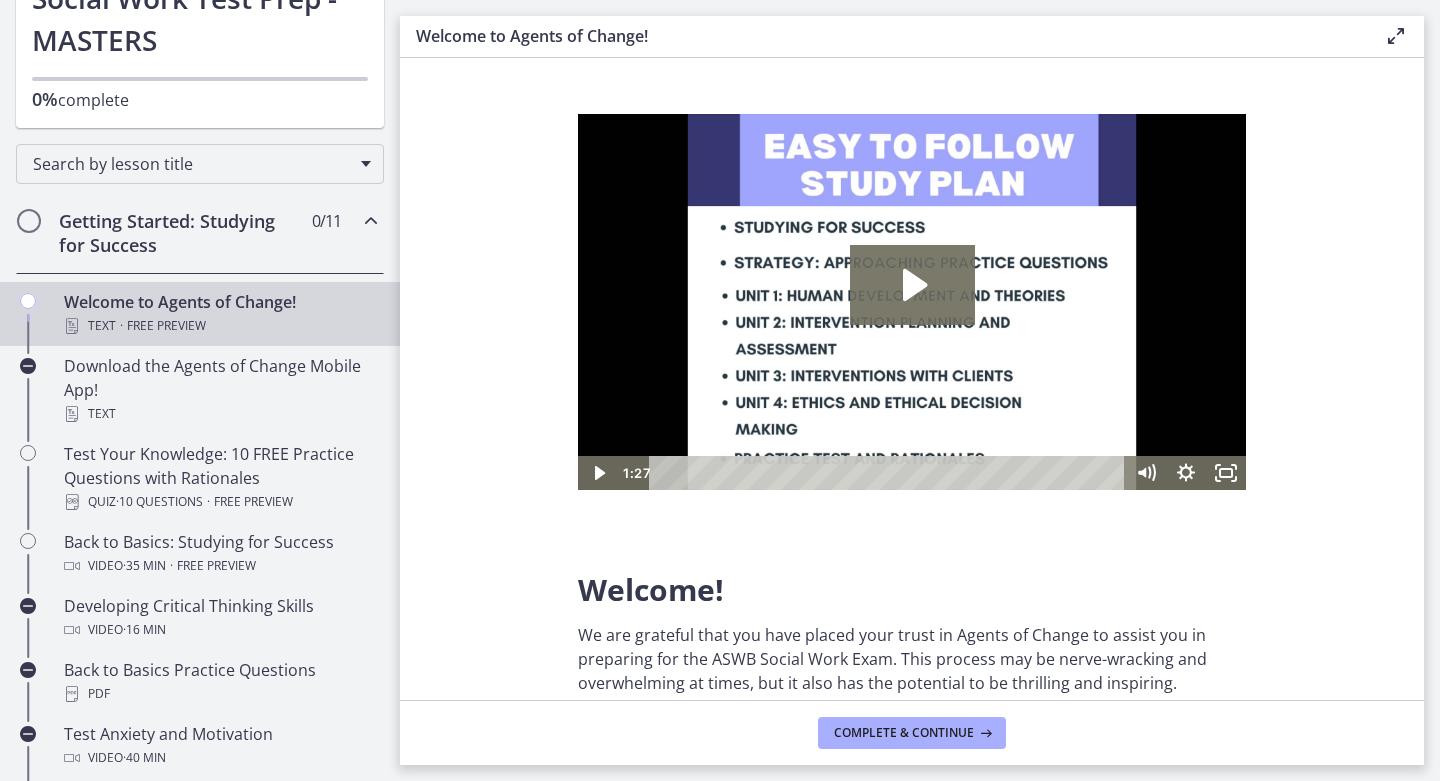 click at bounding box center (371, 221) 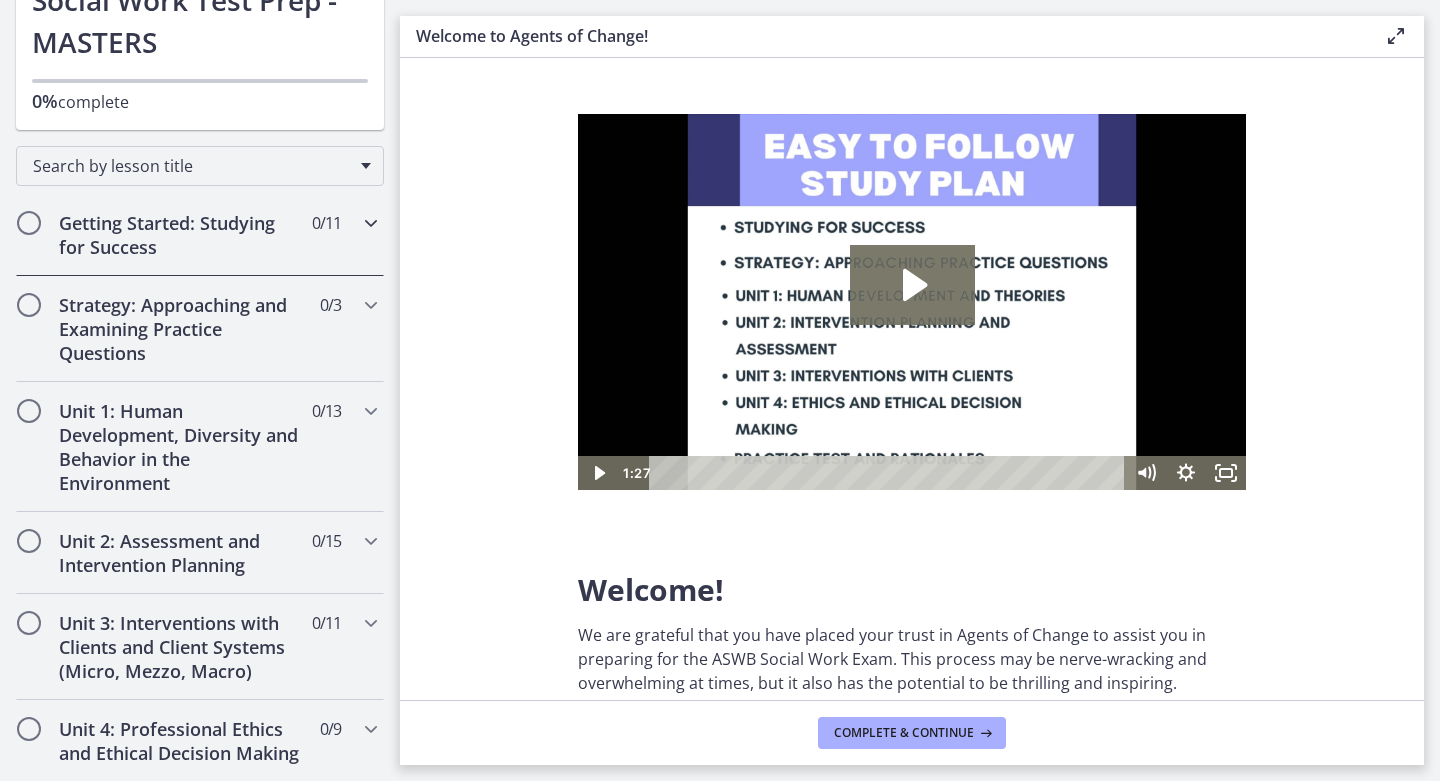 scroll, scrollTop: 0, scrollLeft: 0, axis: both 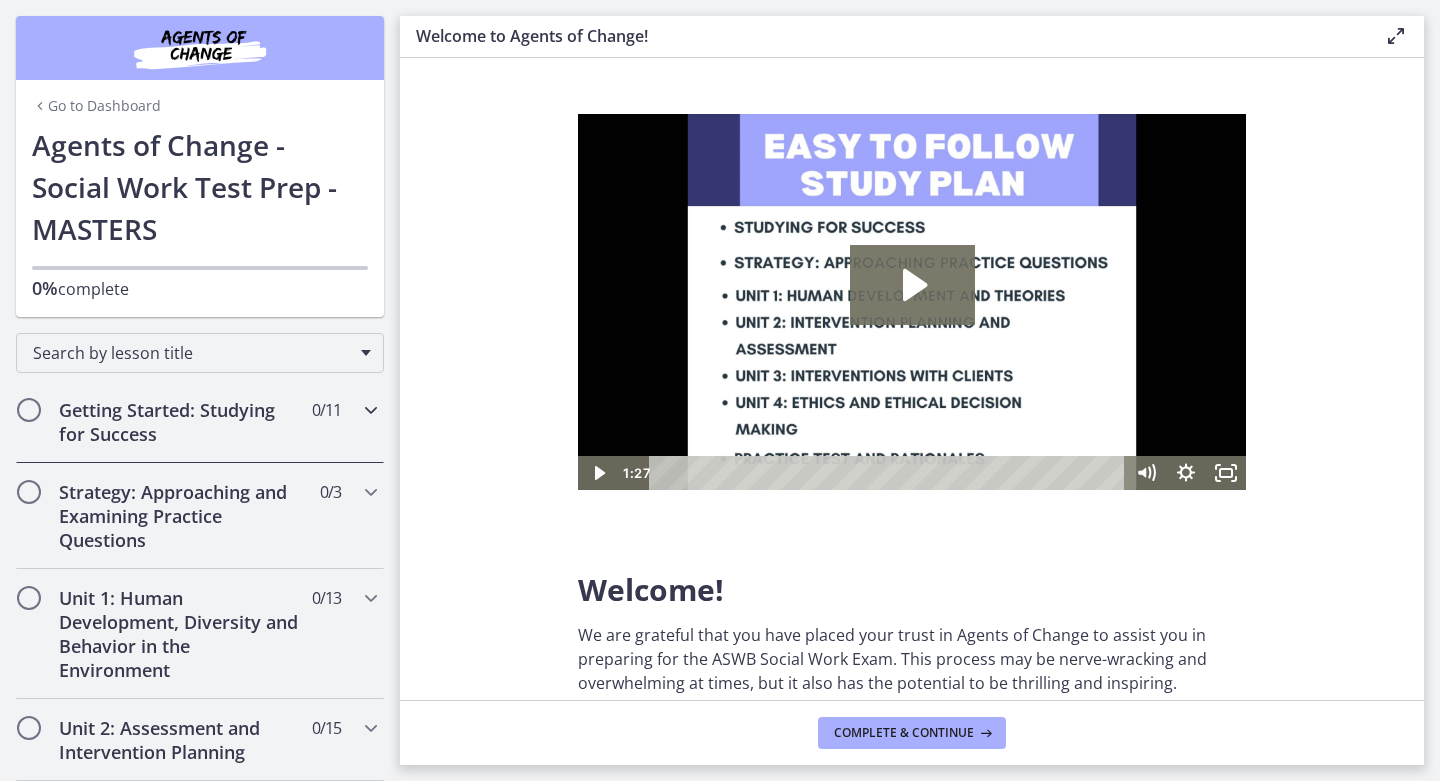 click on "Getting Started: Studying for Success
0  /  11
Completed" at bounding box center (200, 422) 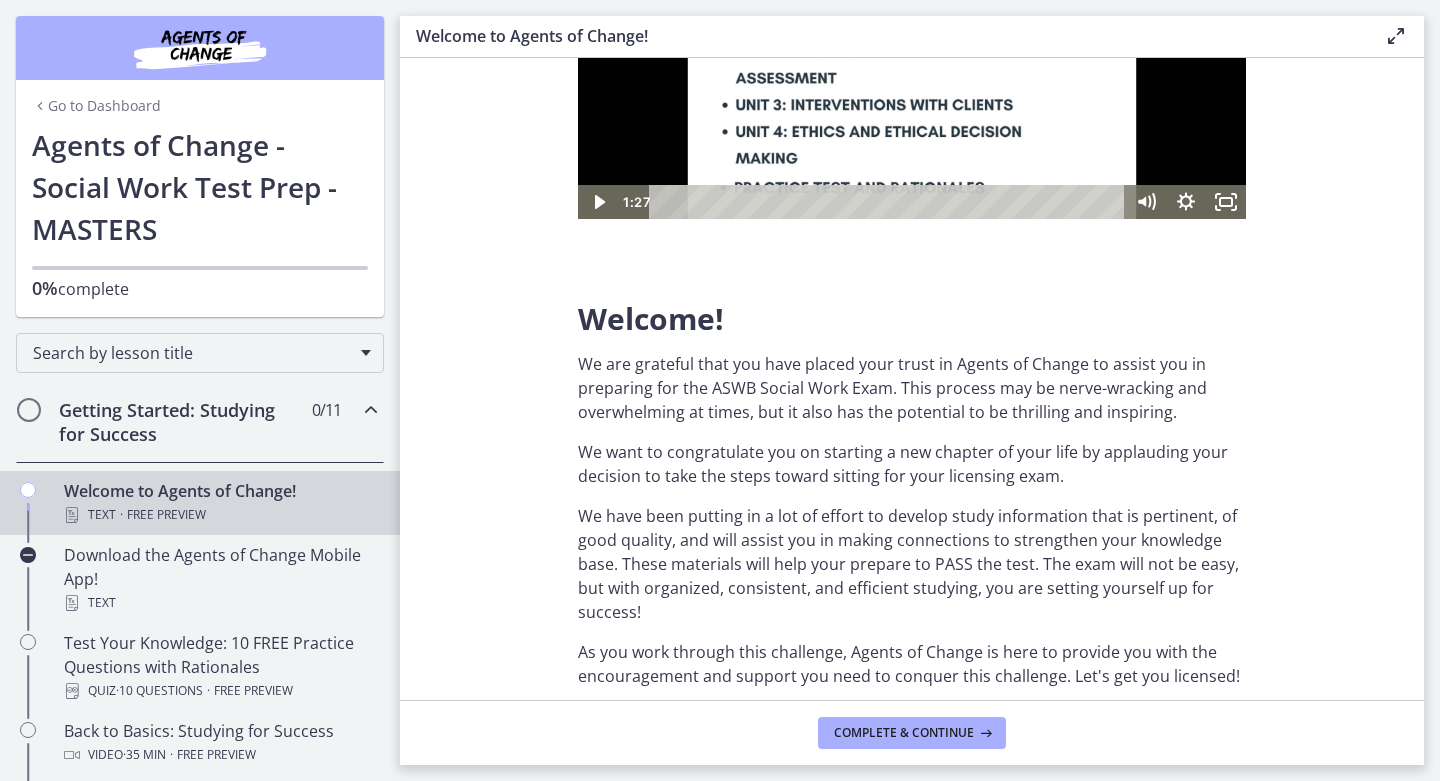 scroll, scrollTop: 253, scrollLeft: 0, axis: vertical 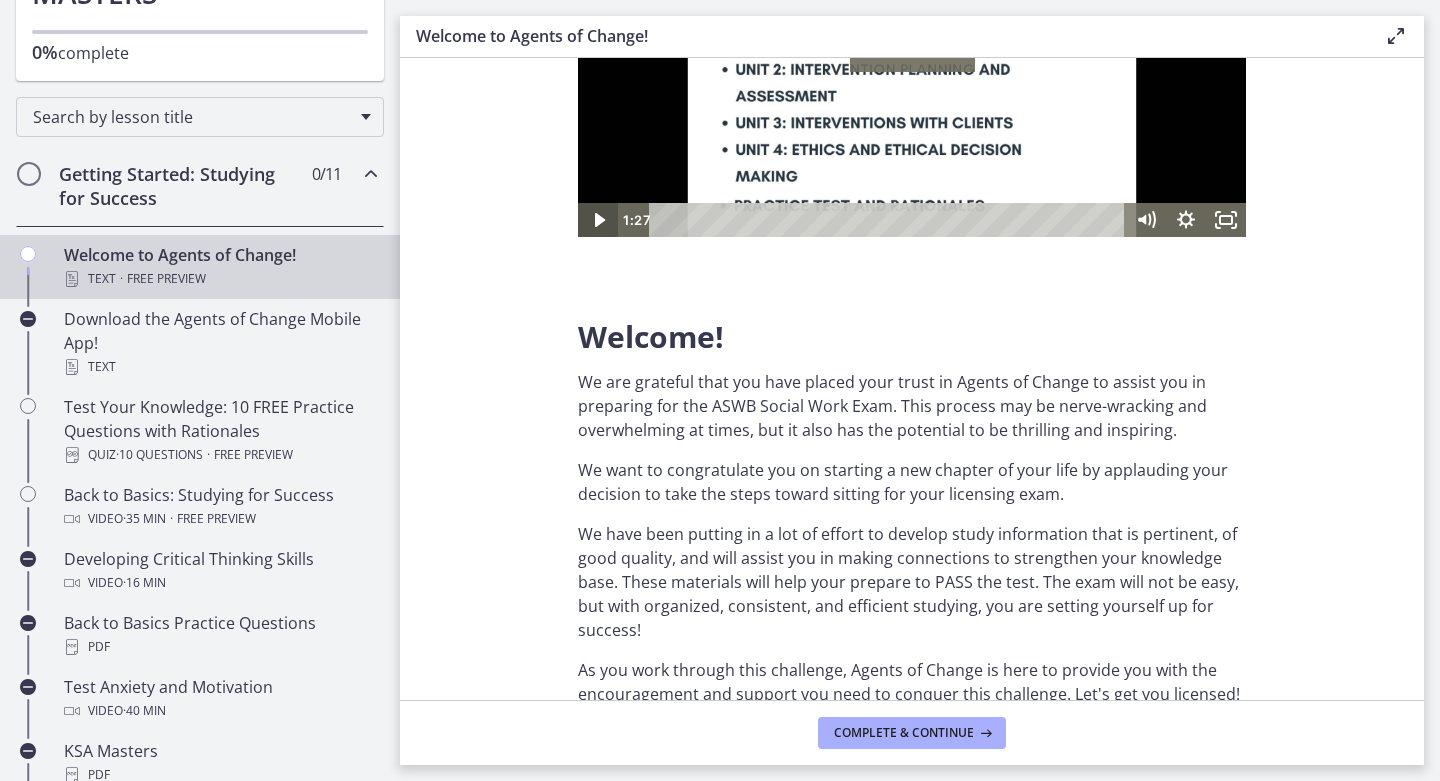 click 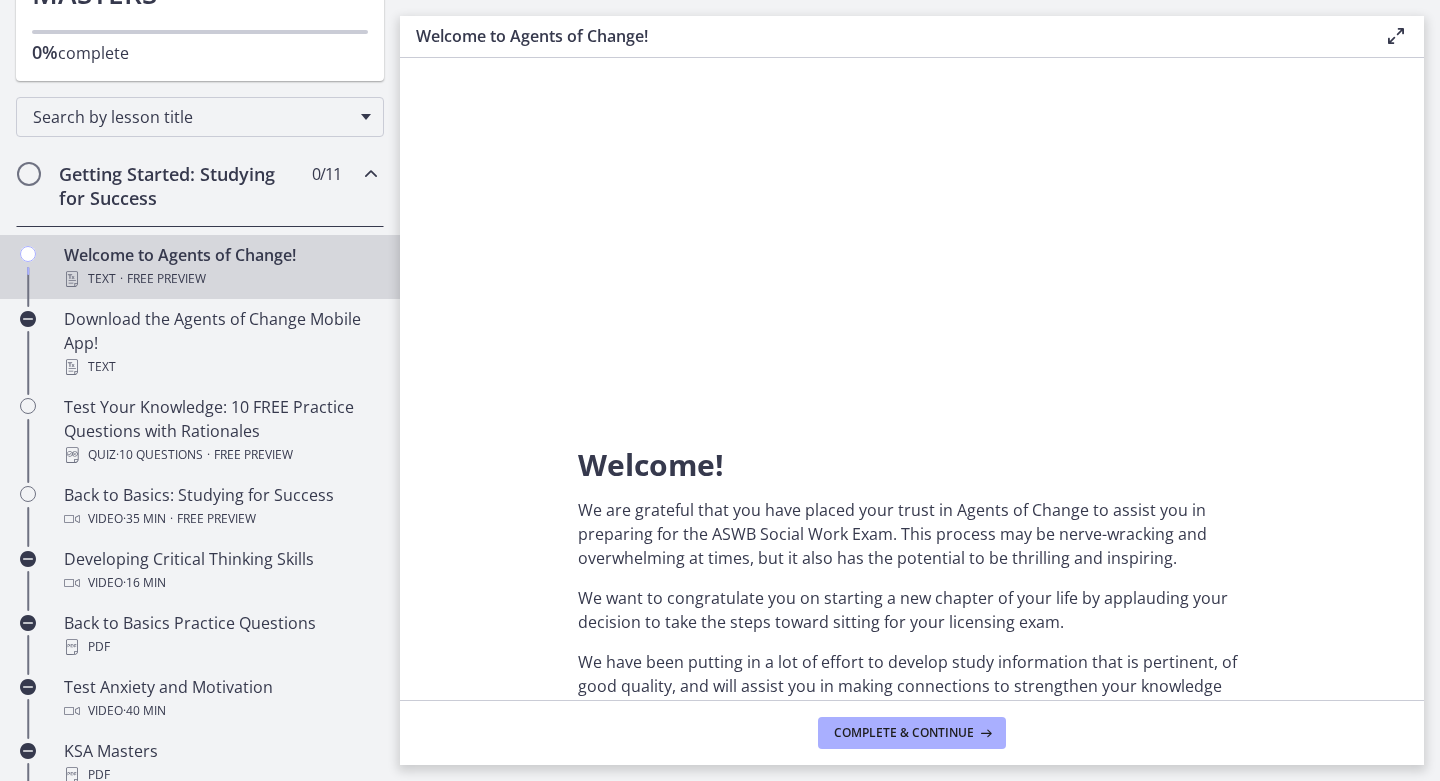 scroll, scrollTop: 0, scrollLeft: 0, axis: both 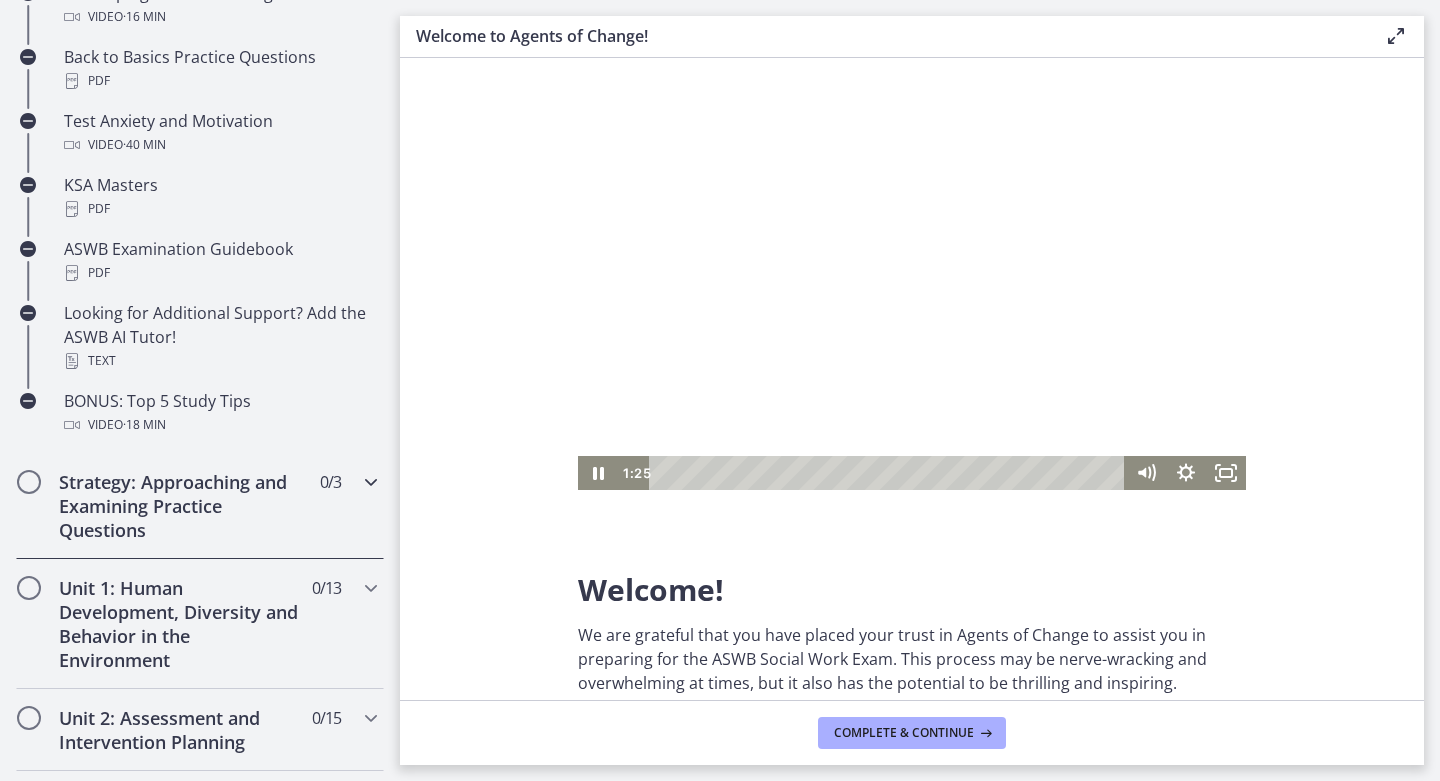 click on "Strategy: Approaching and Examining Practice Questions
0  /  3
Completed" at bounding box center [200, 506] 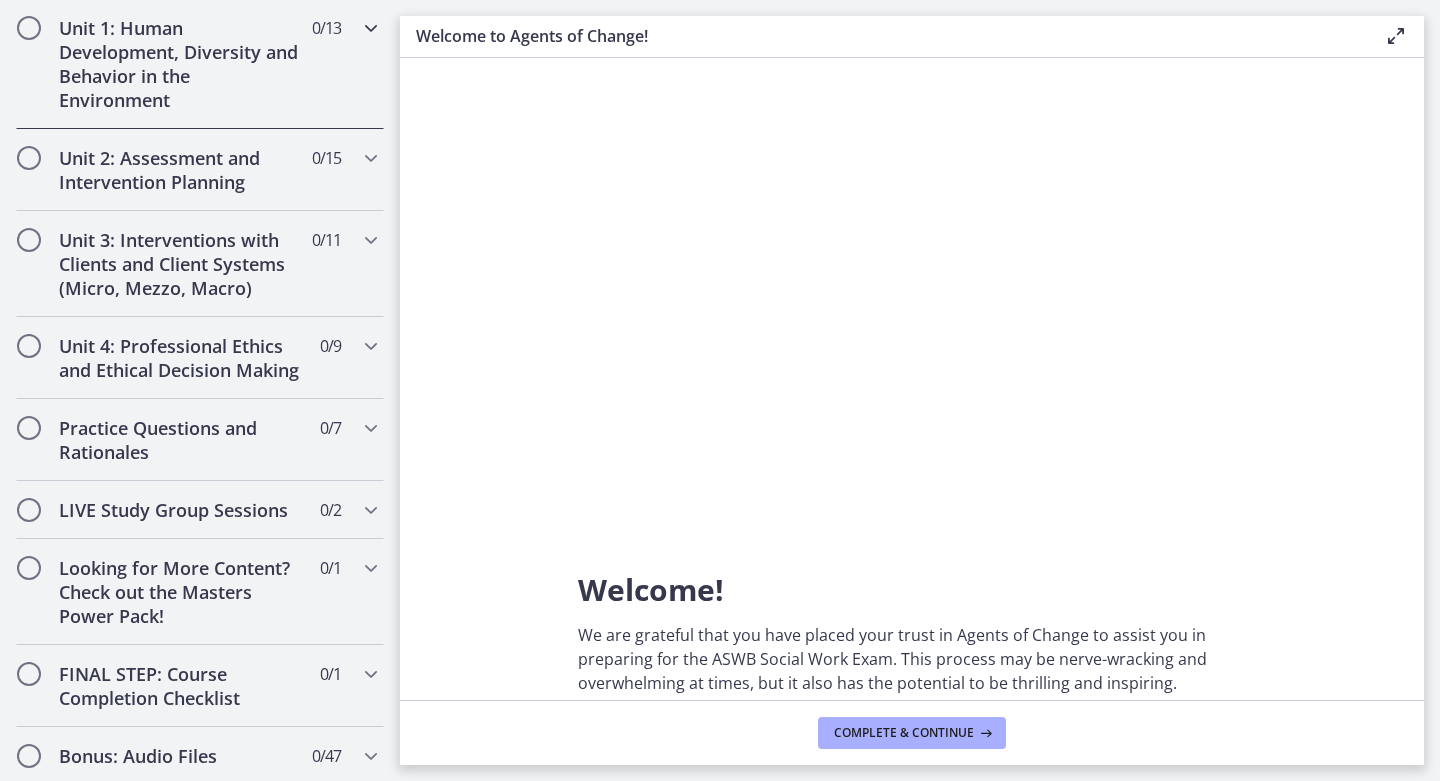 click at bounding box center (371, 28) 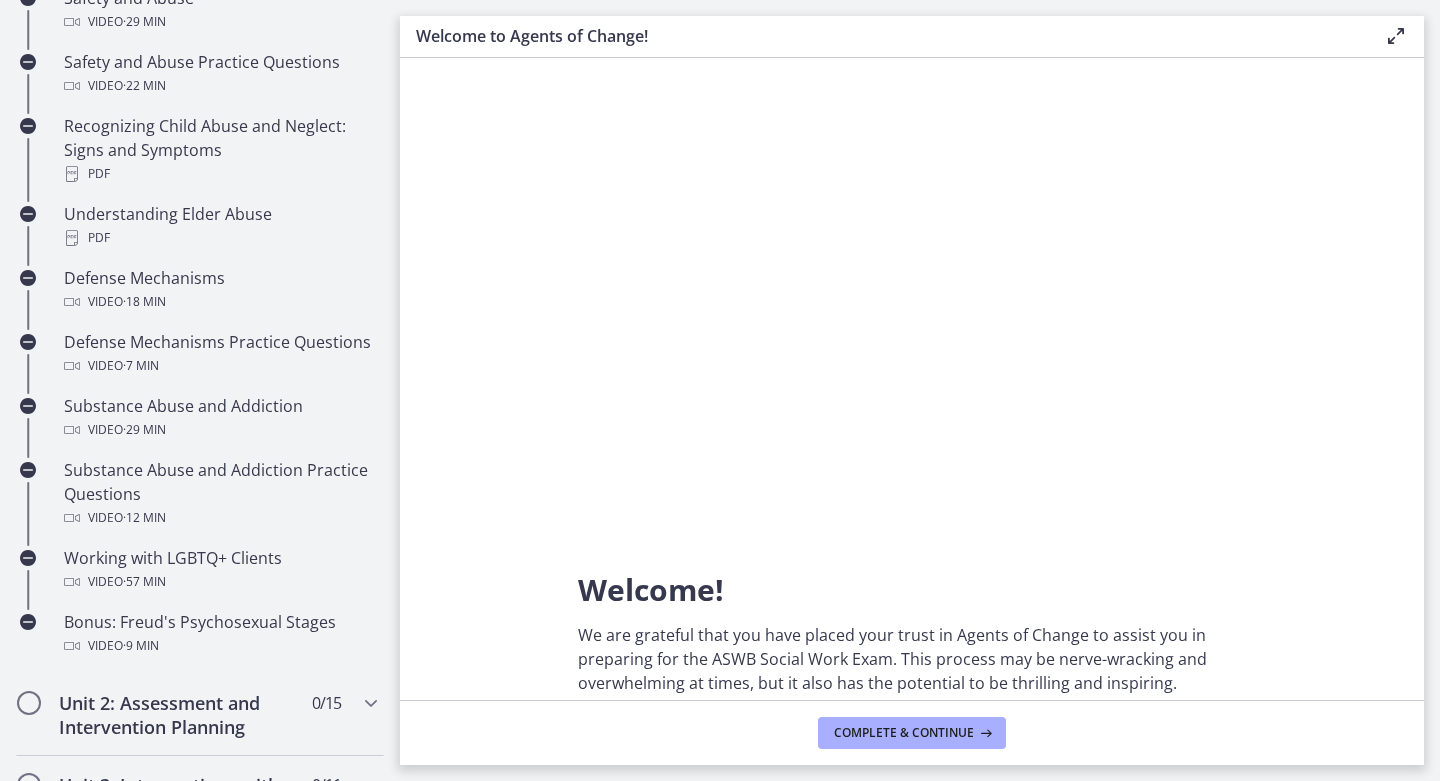 scroll, scrollTop: 978, scrollLeft: 0, axis: vertical 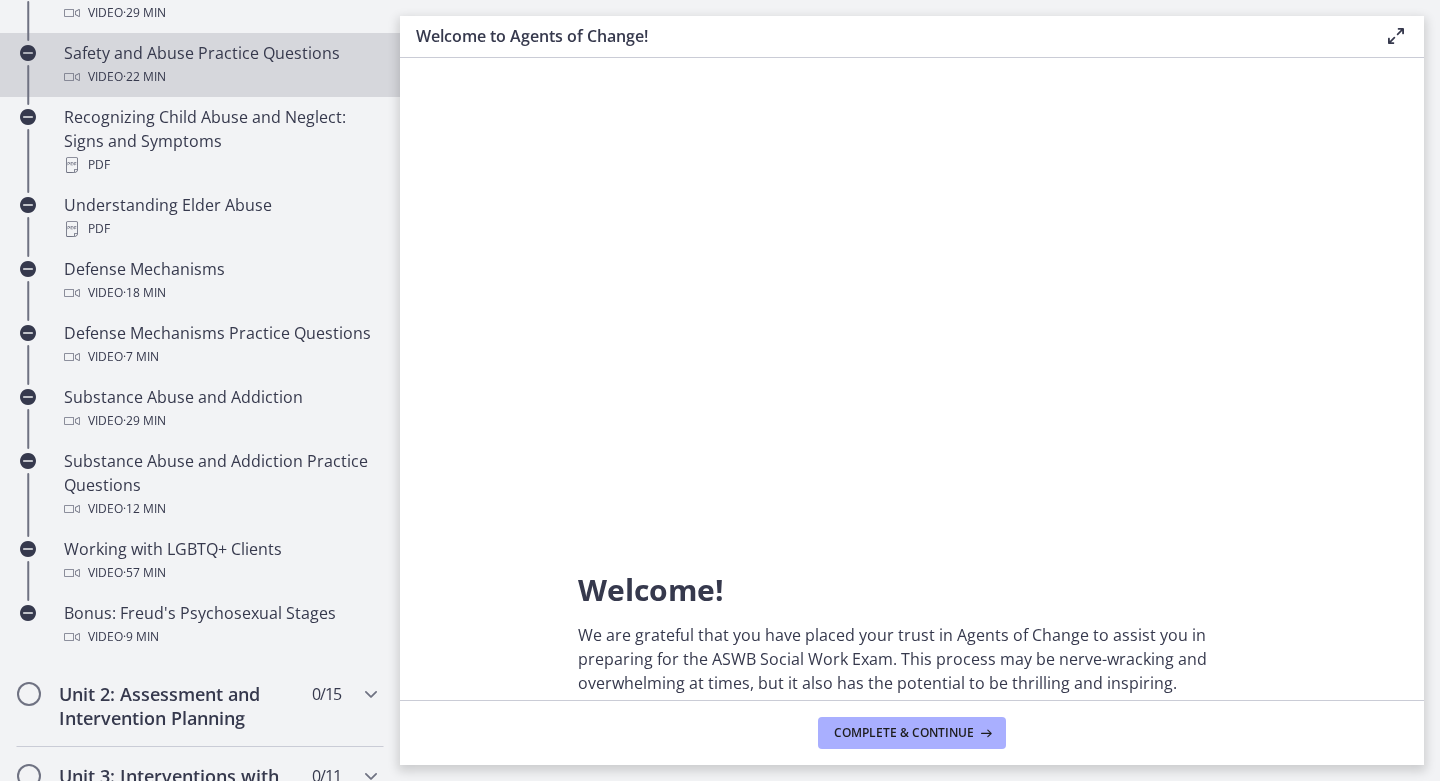 click on "Video
·  22 min" at bounding box center [220, 77] 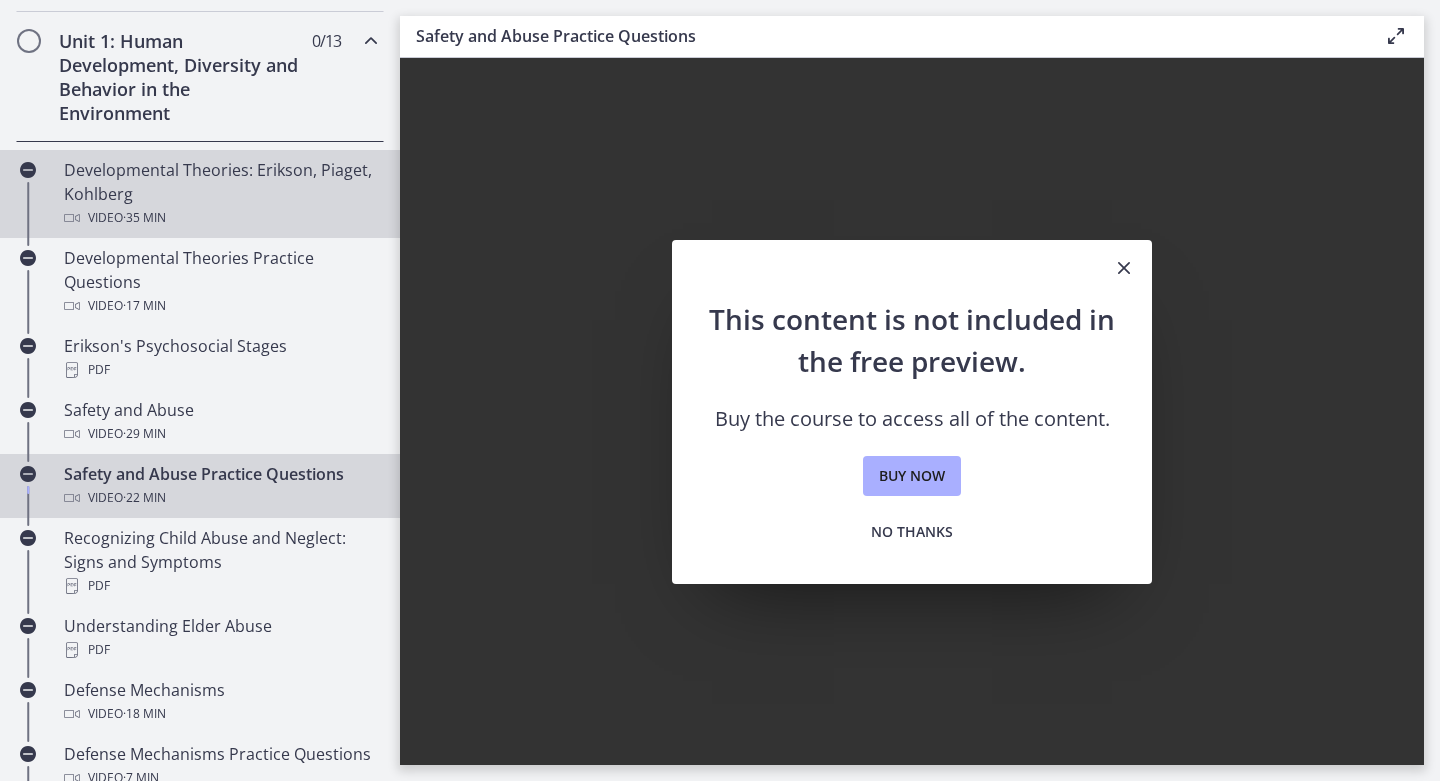 scroll, scrollTop: 554, scrollLeft: 0, axis: vertical 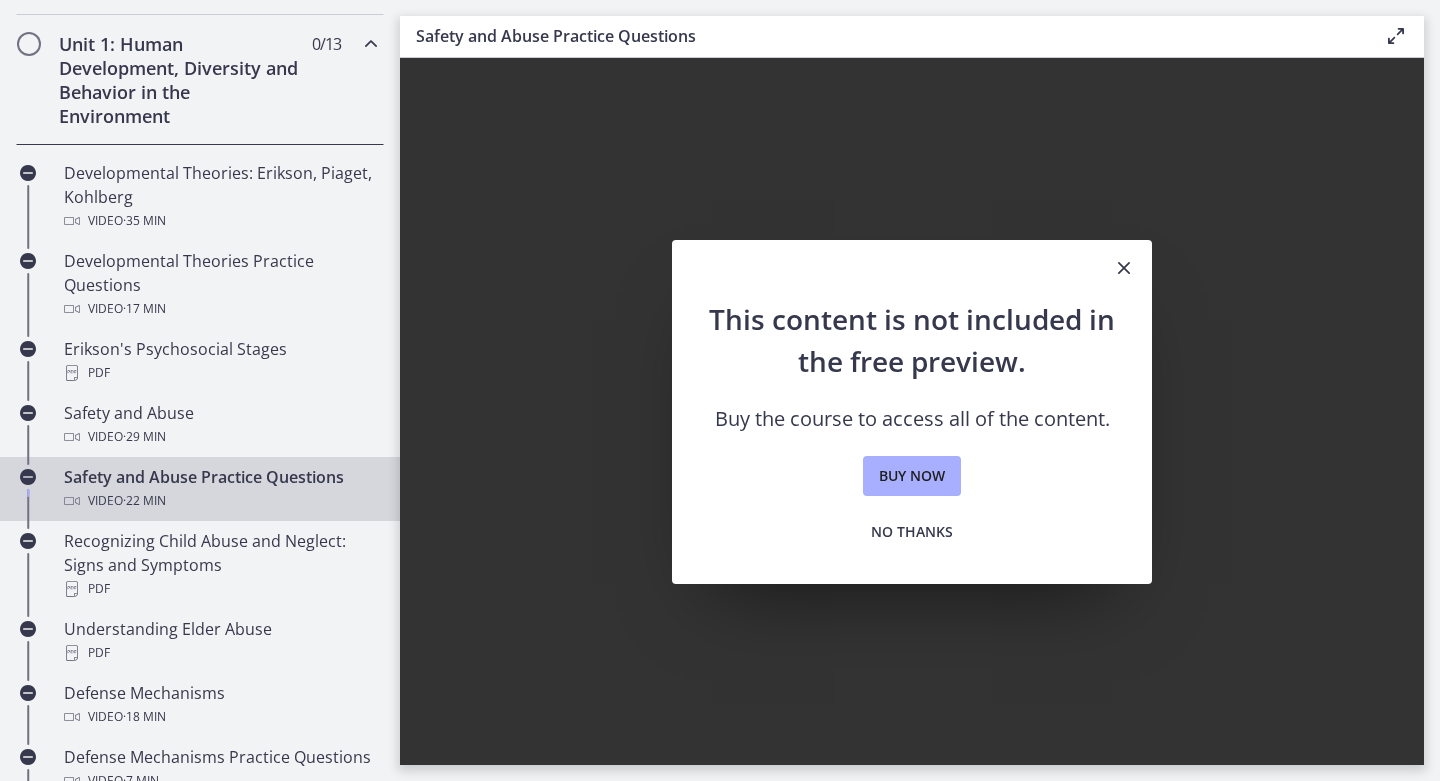 click on "Unit 1: Human Development, Diversity and Behavior in the Environment
0  /  13
Completed" at bounding box center (200, 80) 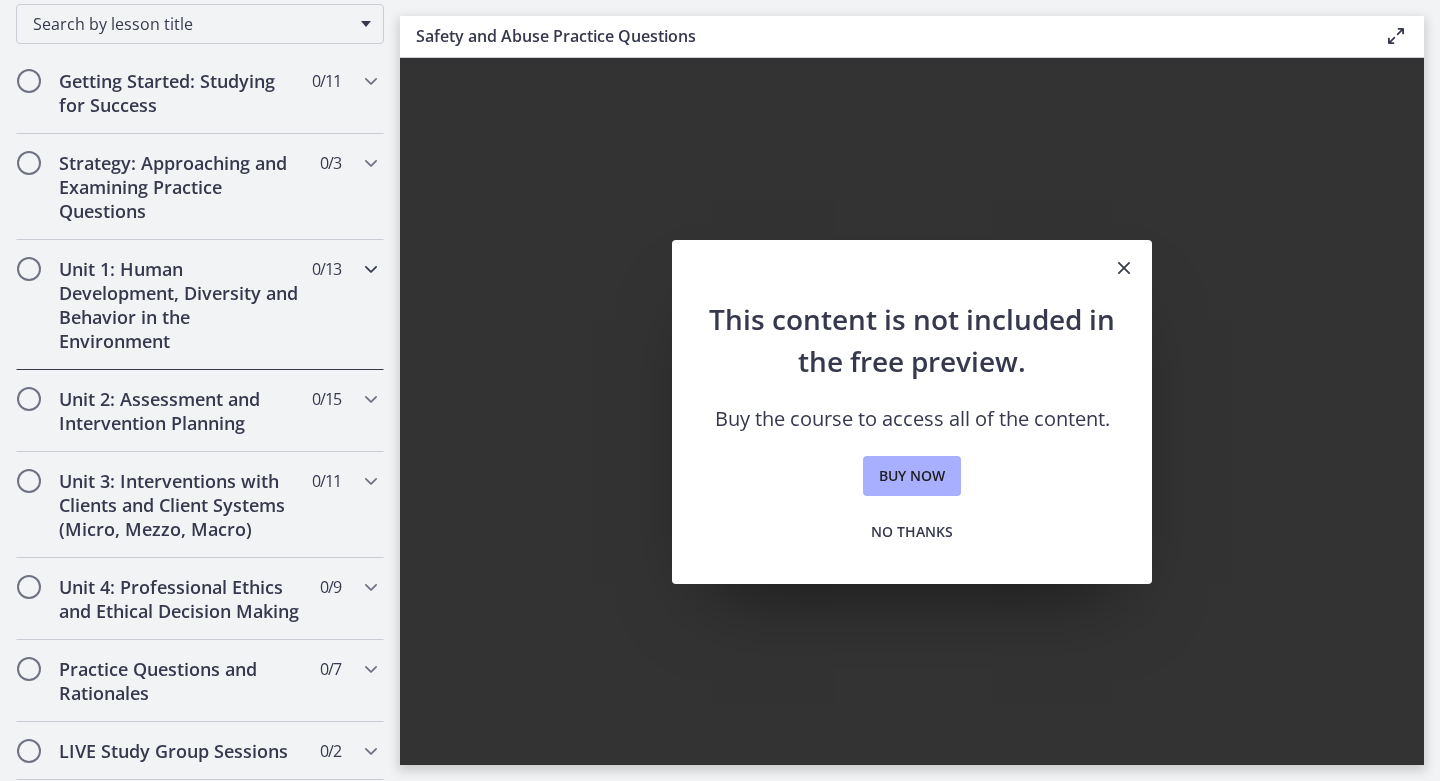 scroll, scrollTop: 296, scrollLeft: 0, axis: vertical 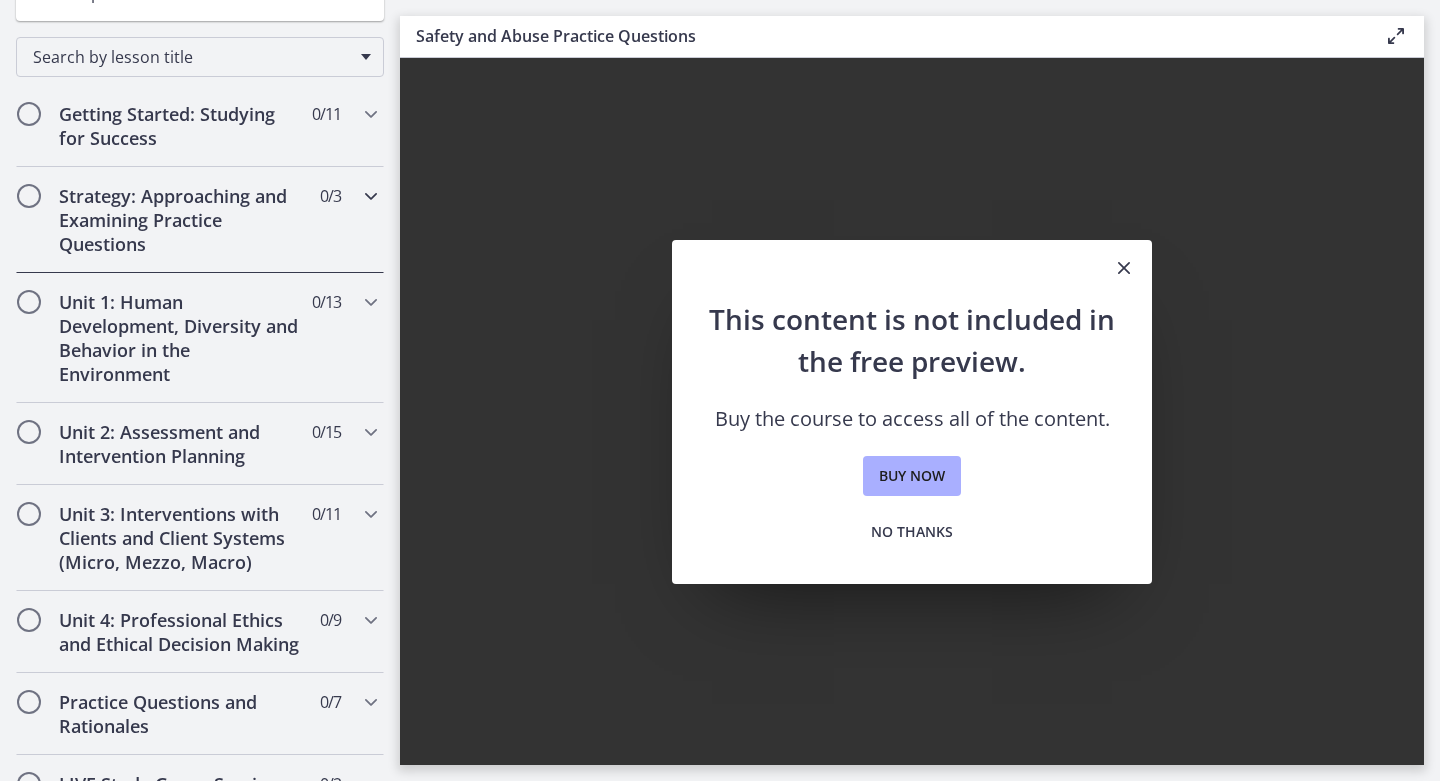 click on "Strategy: Approaching and Examining Practice Questions
0  /  3
Completed" at bounding box center [200, 220] 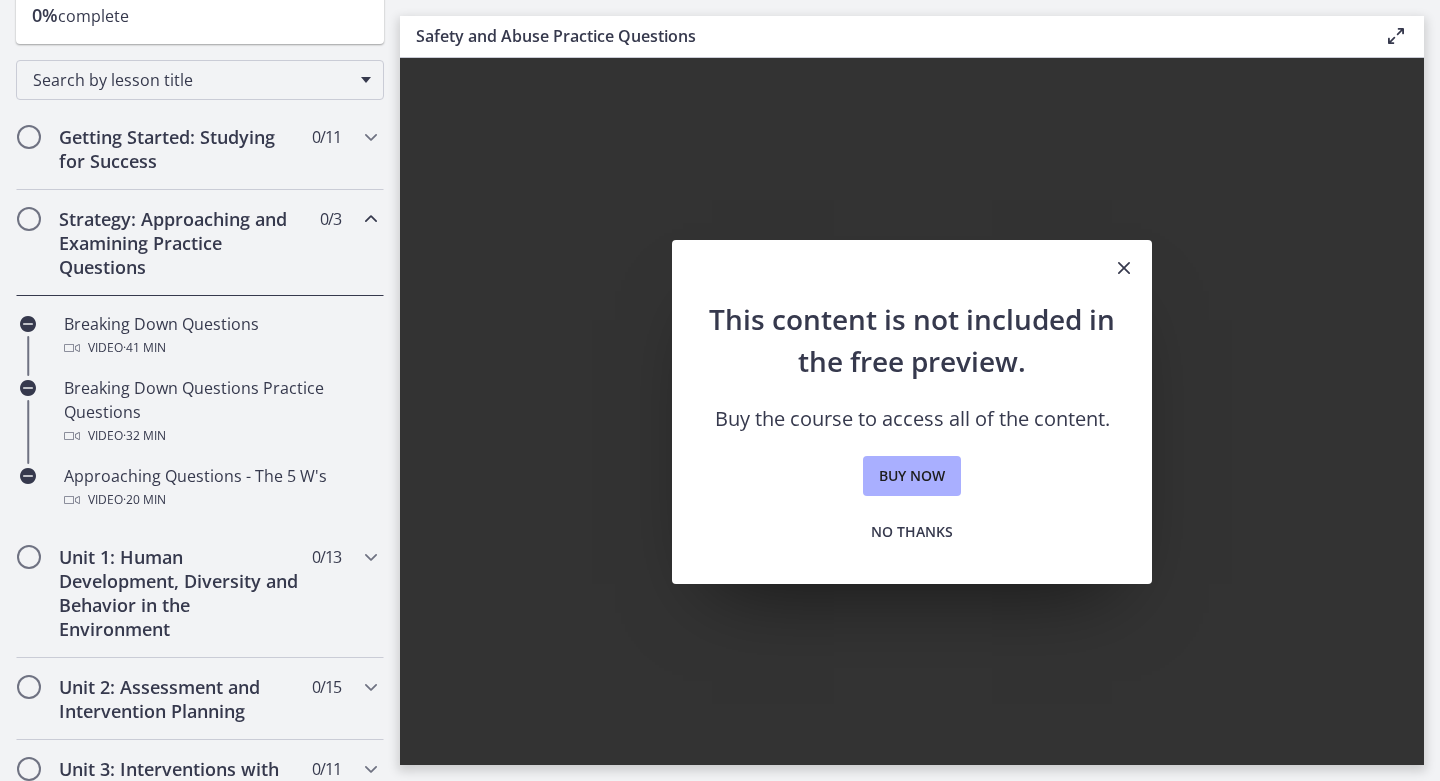 scroll, scrollTop: 270, scrollLeft: 0, axis: vertical 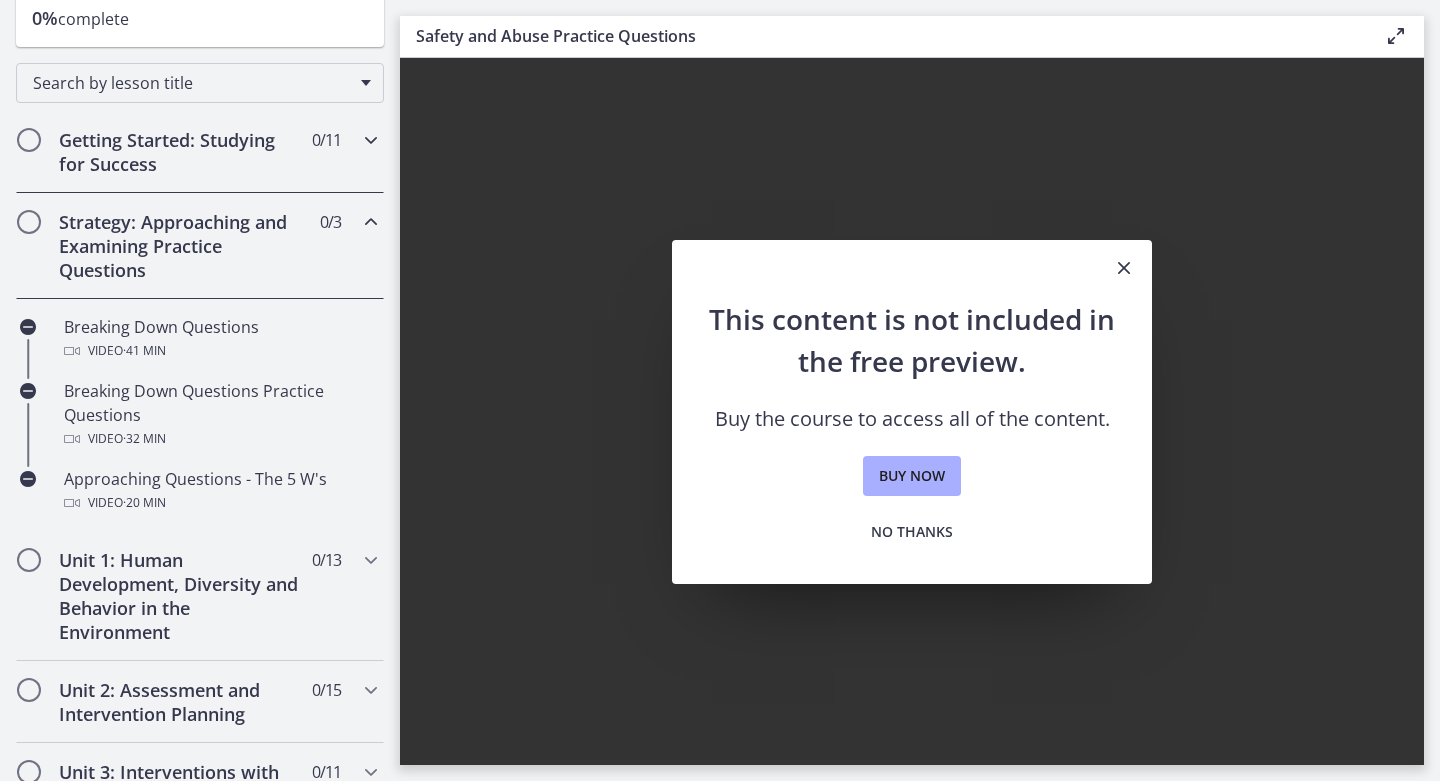 click on "Getting Started: Studying for Success
0  /  11
Completed" at bounding box center (200, 152) 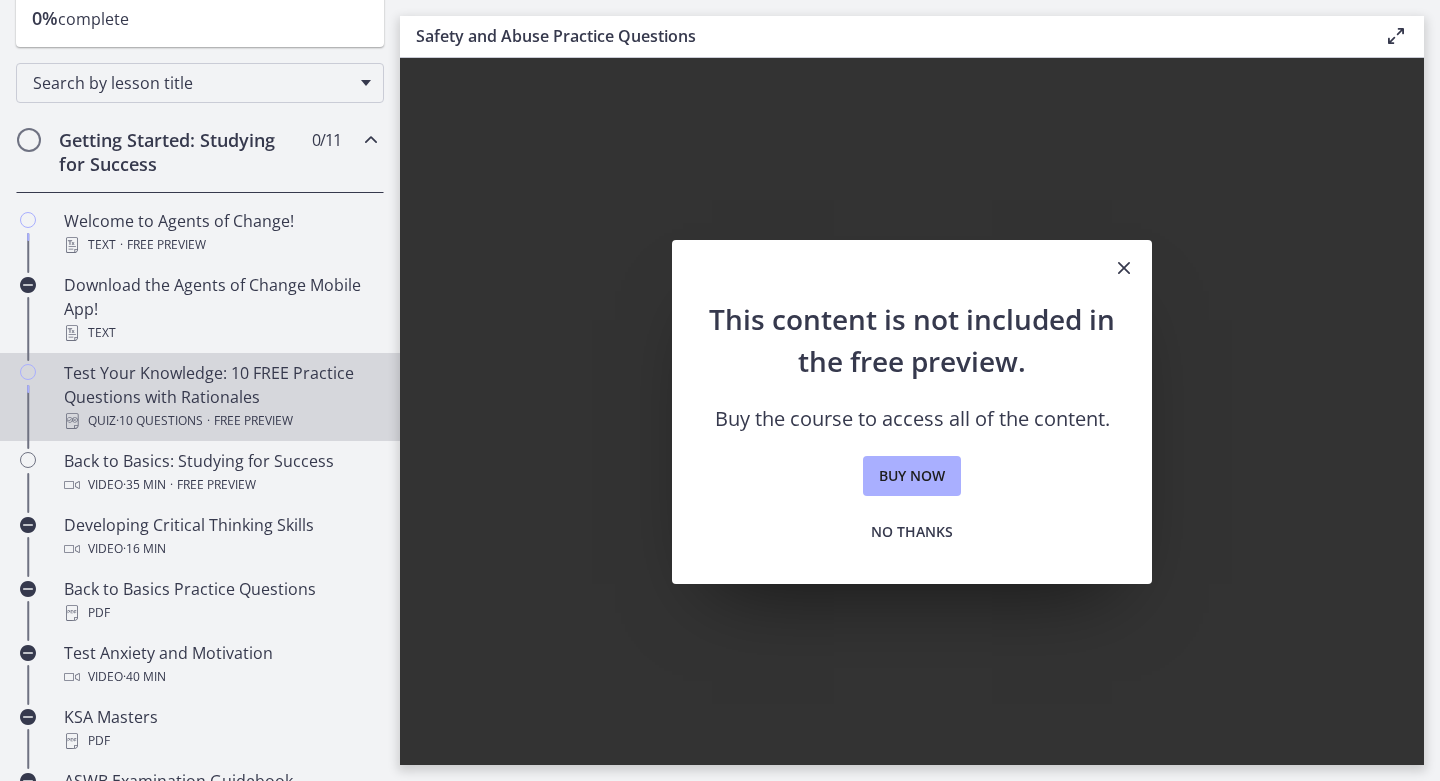 click on "Test Your Knowledge: 10 FREE Practice Questions with Rationales
Quiz
·  10 Questions
·
Free preview" at bounding box center [220, 397] 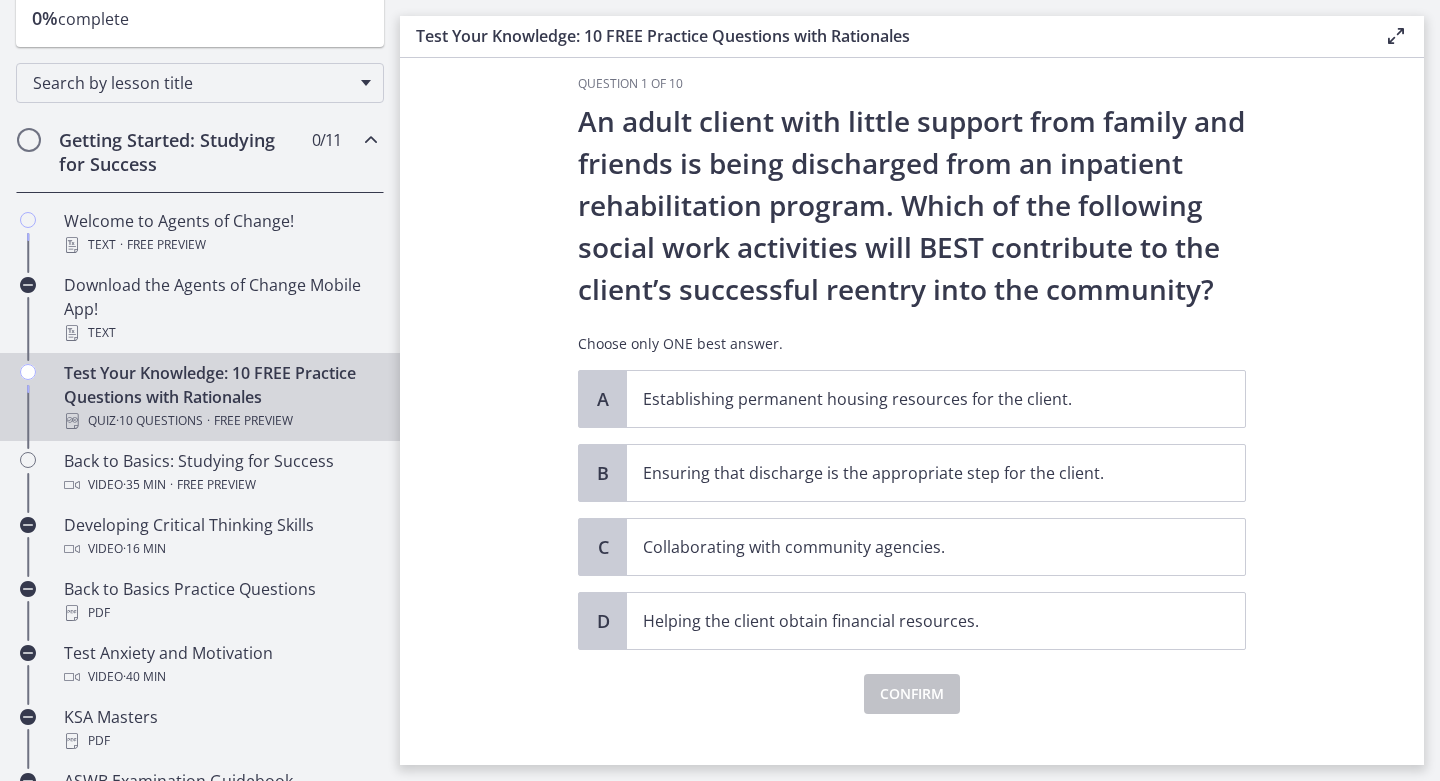 scroll, scrollTop: 21, scrollLeft: 0, axis: vertical 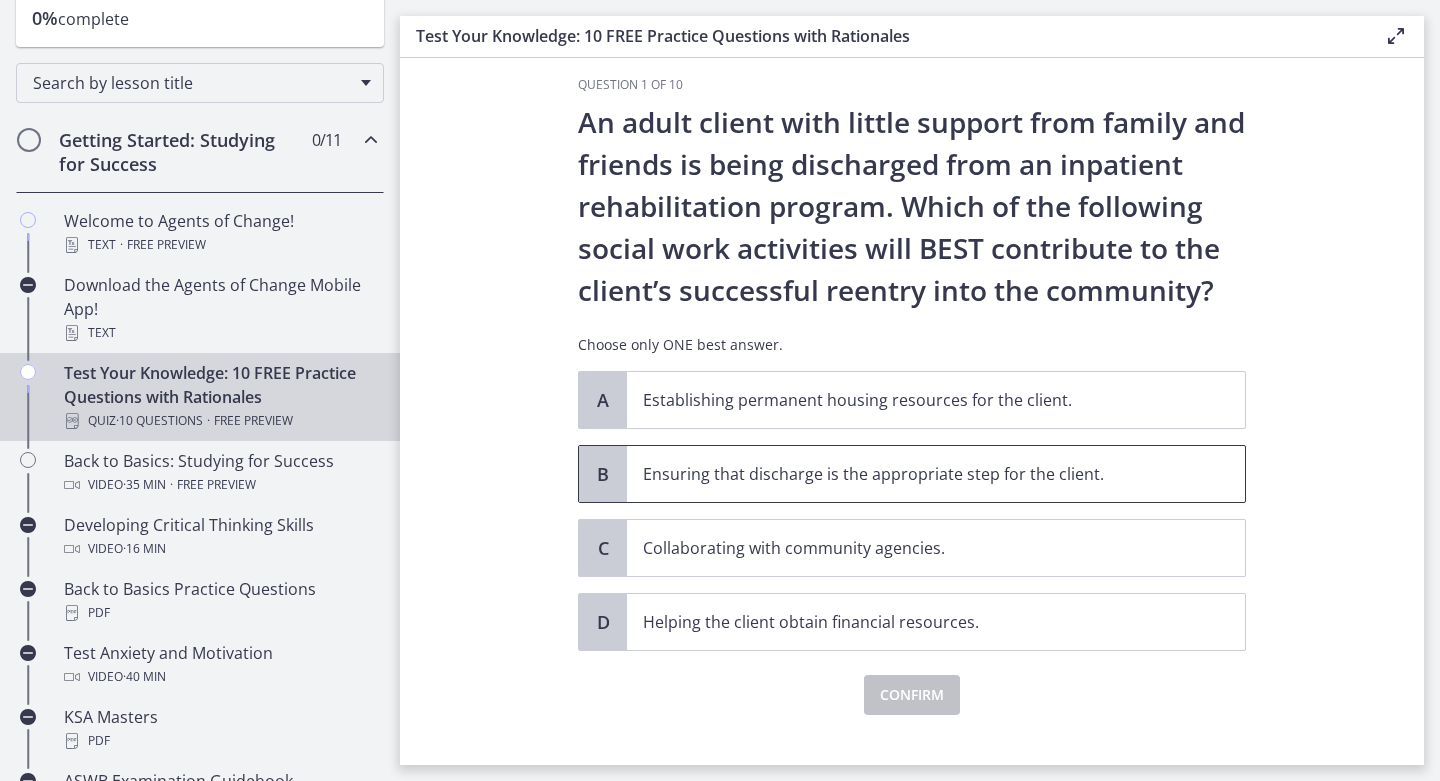 click on "Ensuring that discharge is the appropriate step for the client." at bounding box center (936, 474) 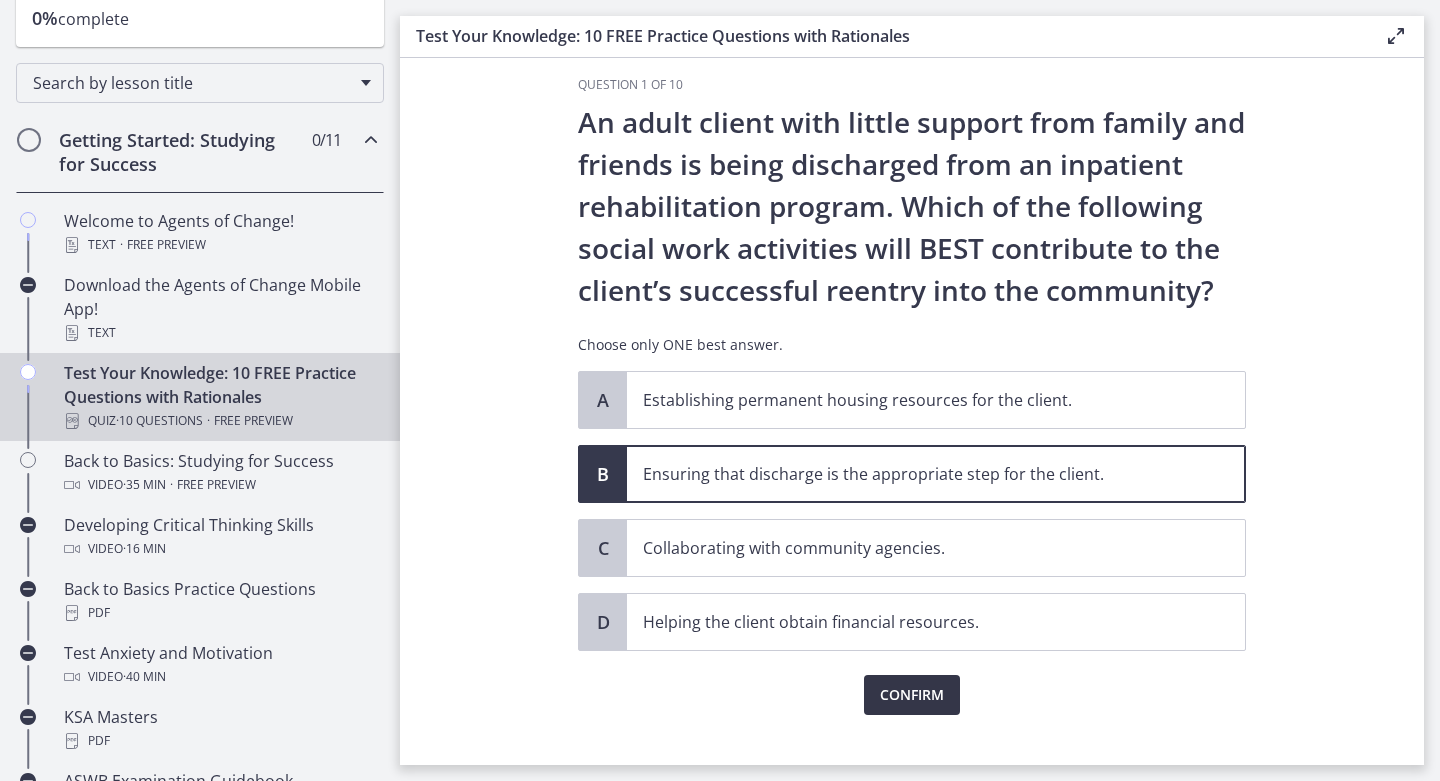 click on "Confirm" at bounding box center (912, 695) 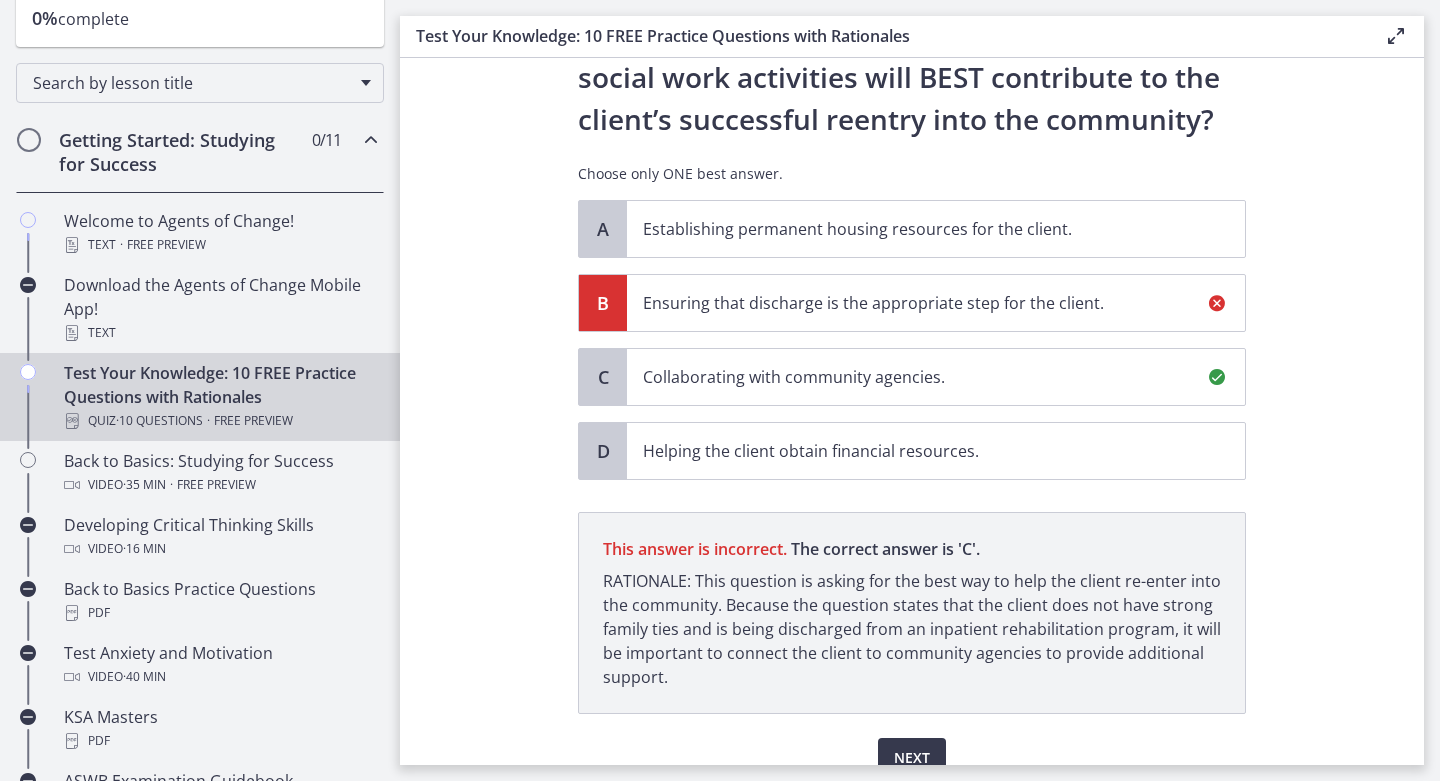 scroll, scrollTop: 285, scrollLeft: 0, axis: vertical 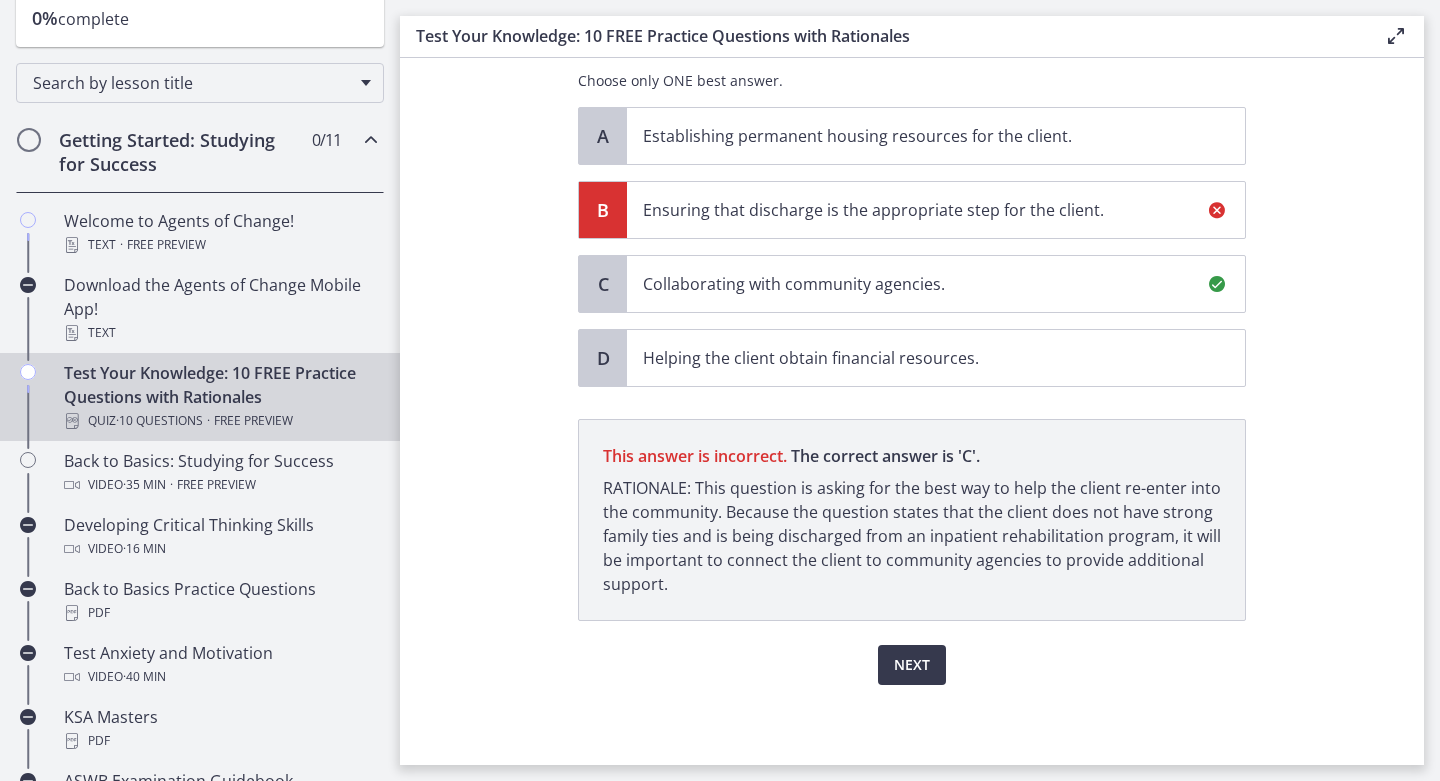 click on "Collaborating with community agencies." at bounding box center (916, 284) 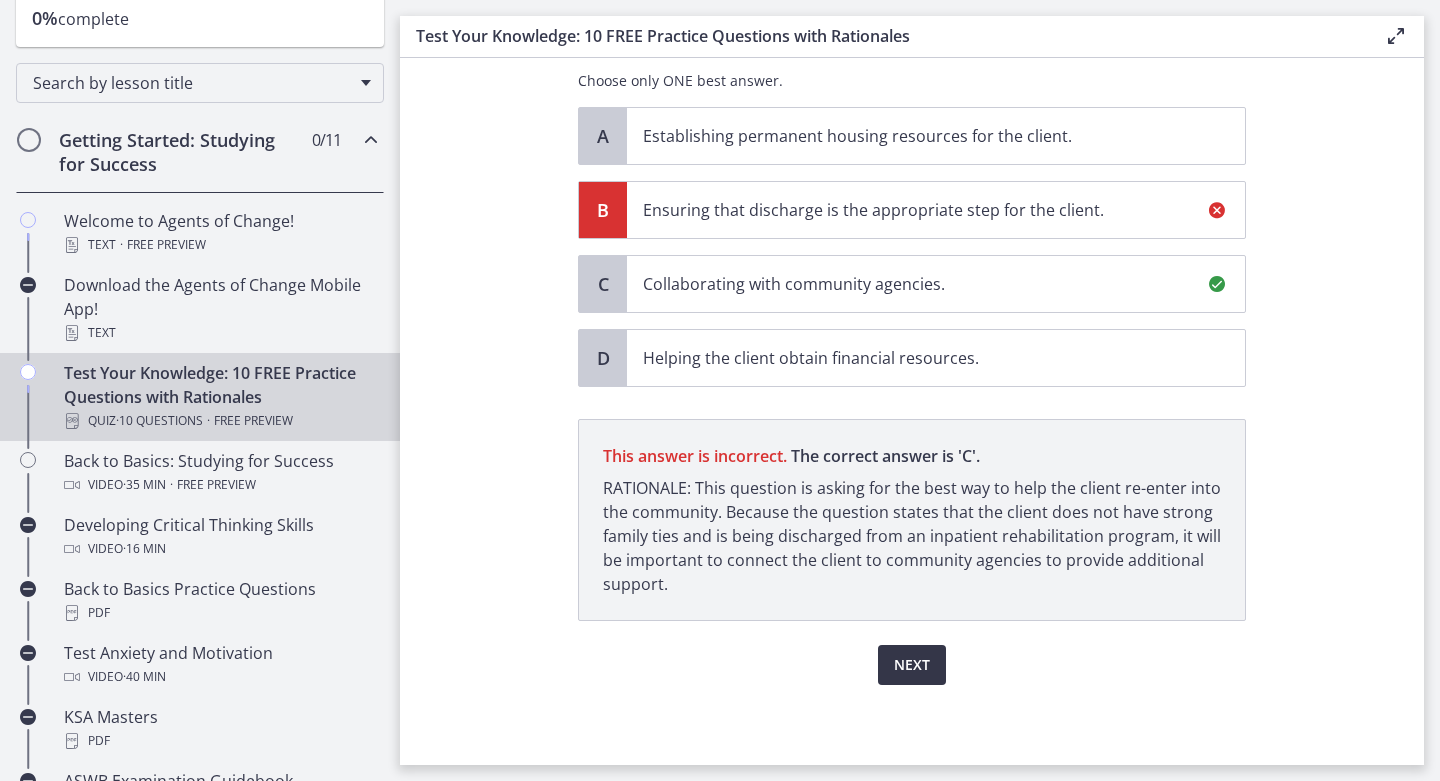 click on "Next" at bounding box center (912, 665) 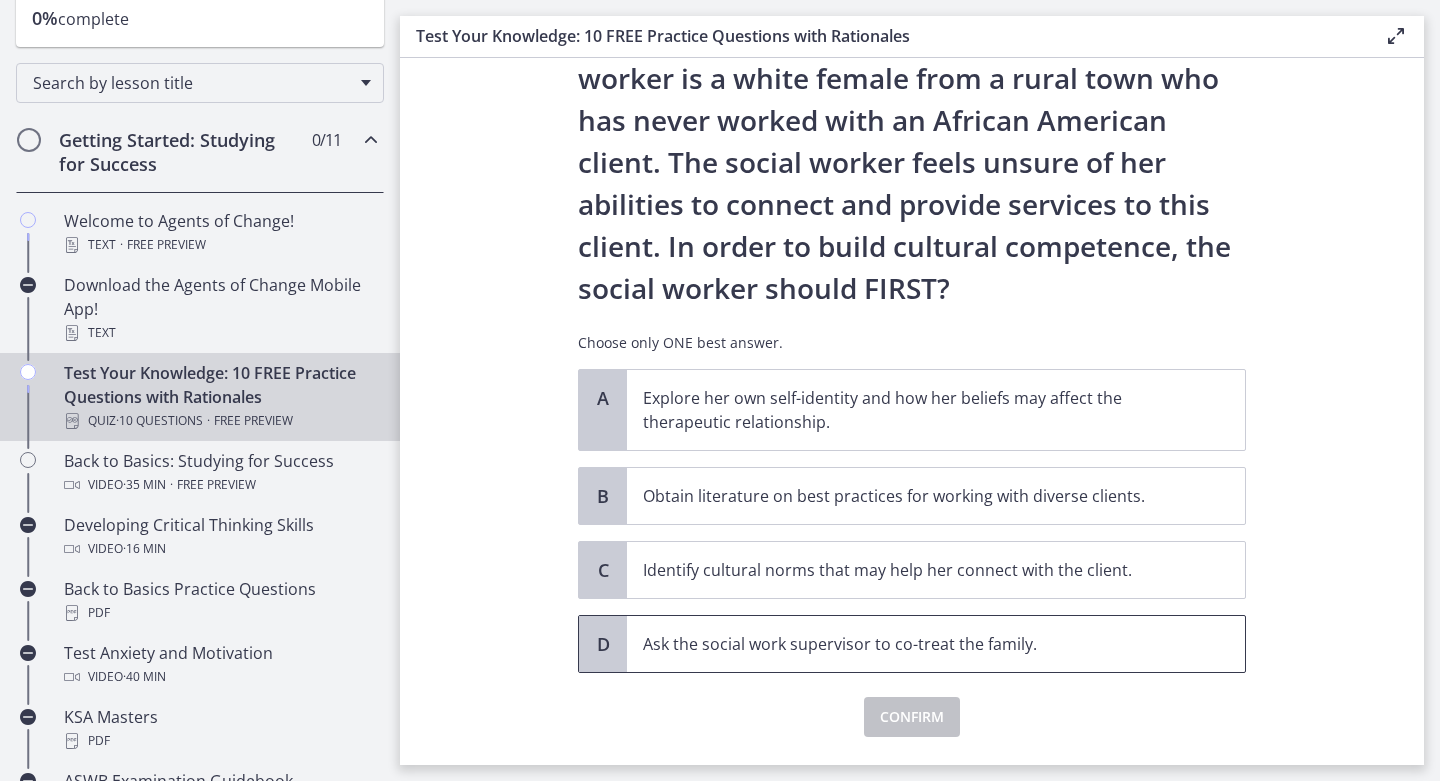 scroll, scrollTop: 193, scrollLeft: 0, axis: vertical 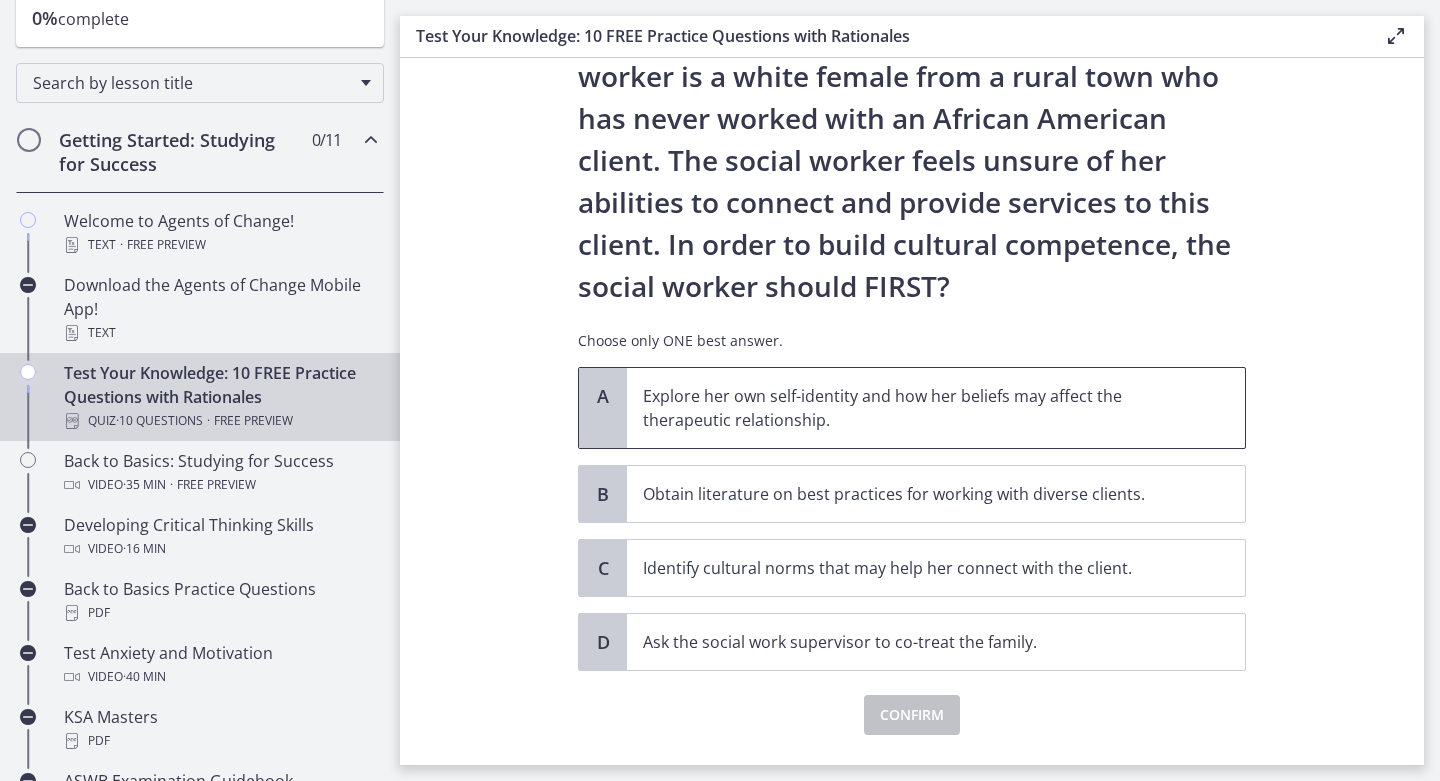 click on "Explore her own self-identity and how her beliefs may affect the therapeutic relationship." at bounding box center [916, 408] 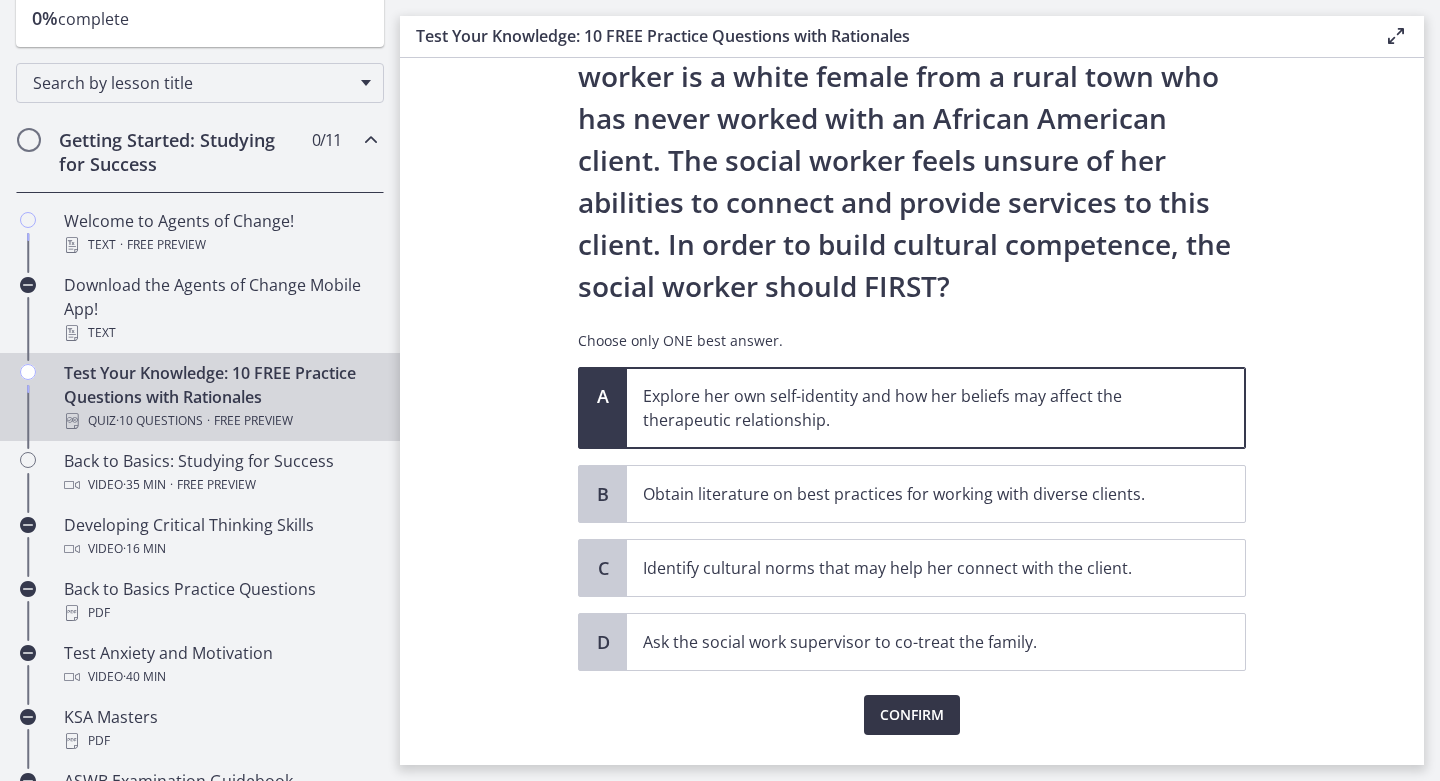 click on "Confirm" at bounding box center [912, 715] 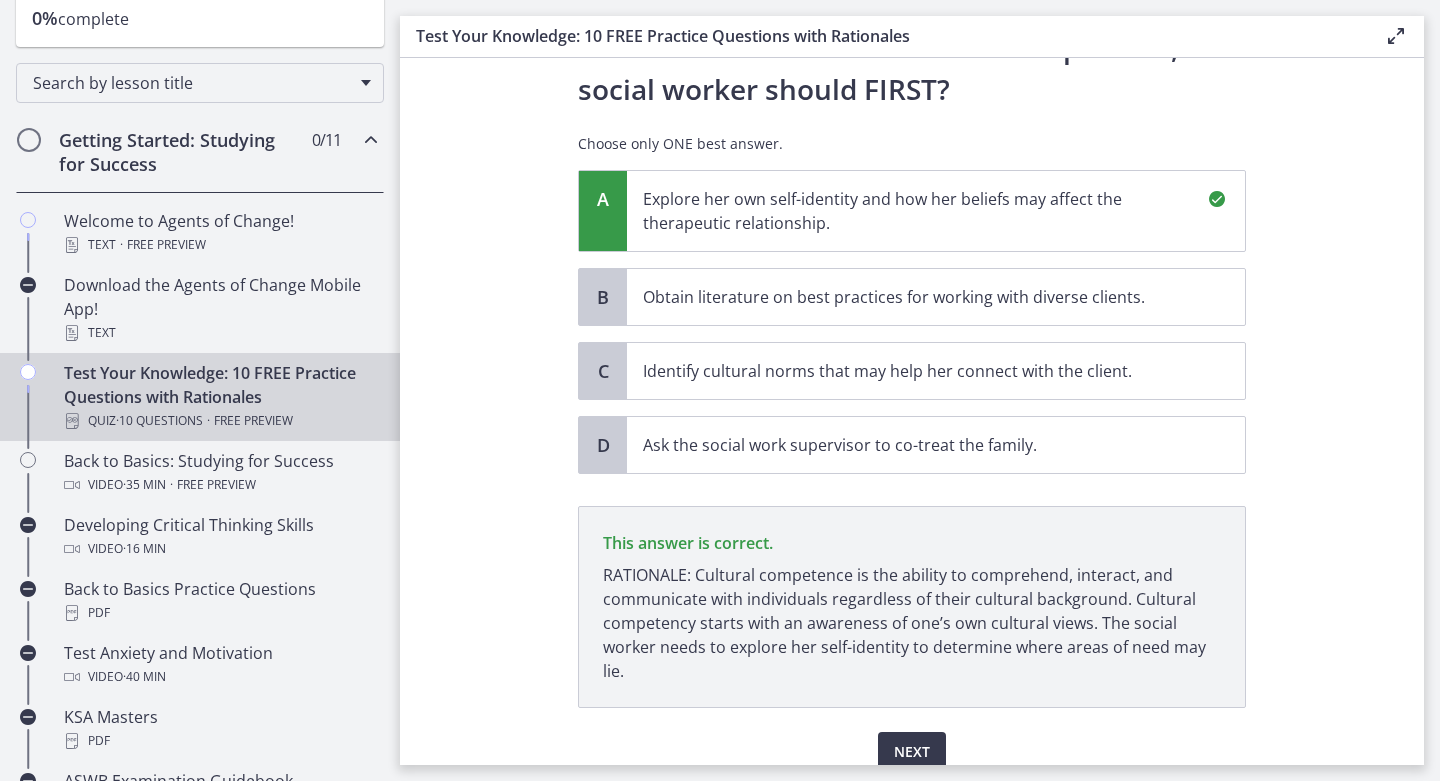 scroll, scrollTop: 477, scrollLeft: 0, axis: vertical 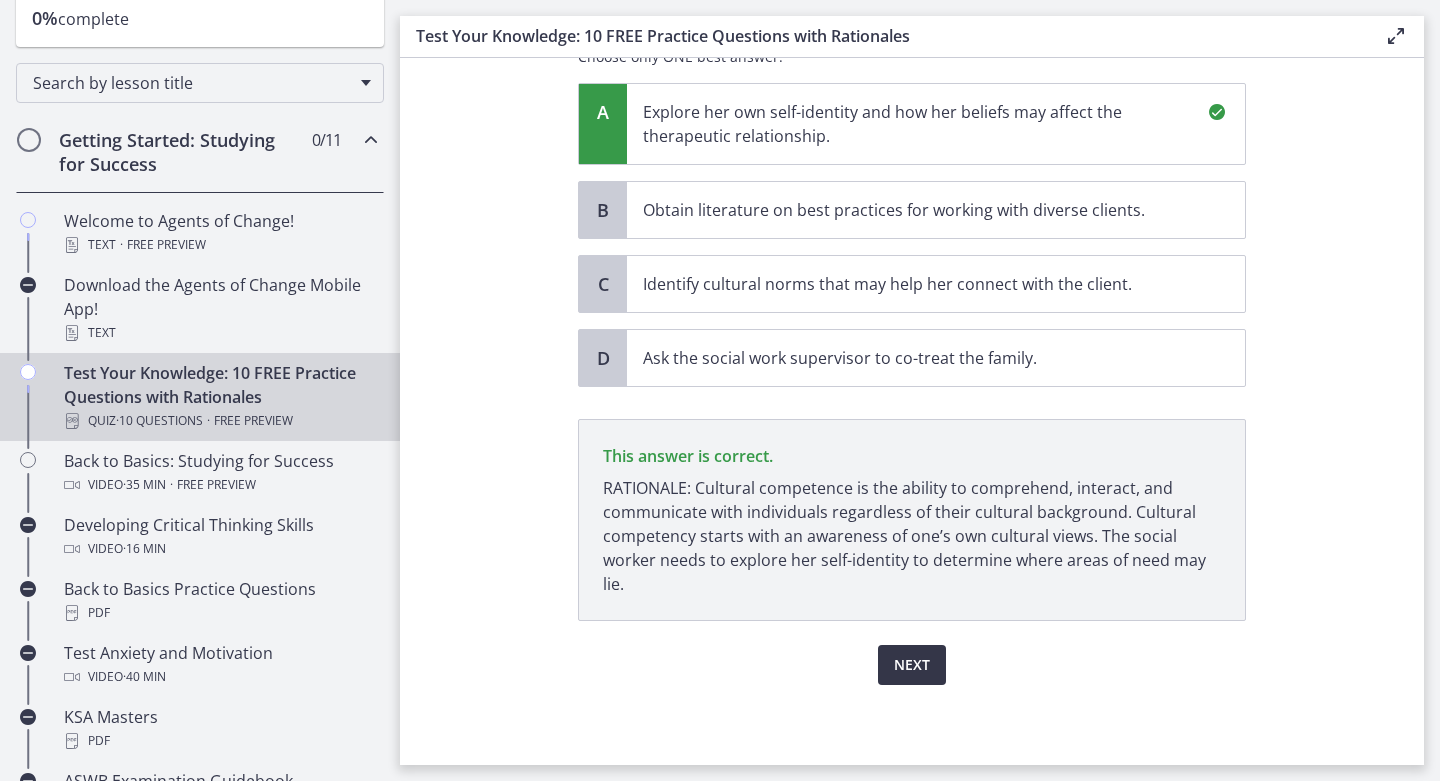 click on "Next" at bounding box center [912, 665] 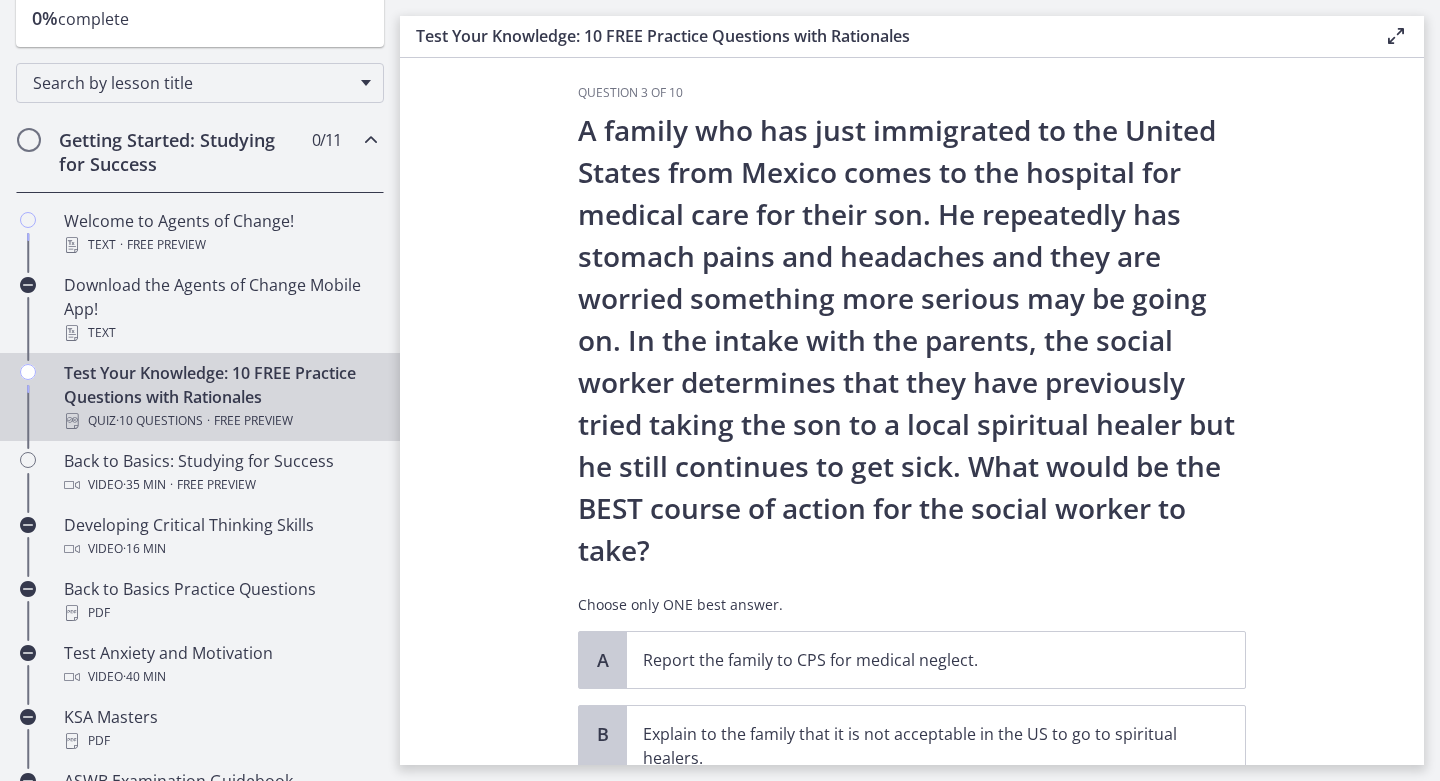 scroll, scrollTop: 22, scrollLeft: 0, axis: vertical 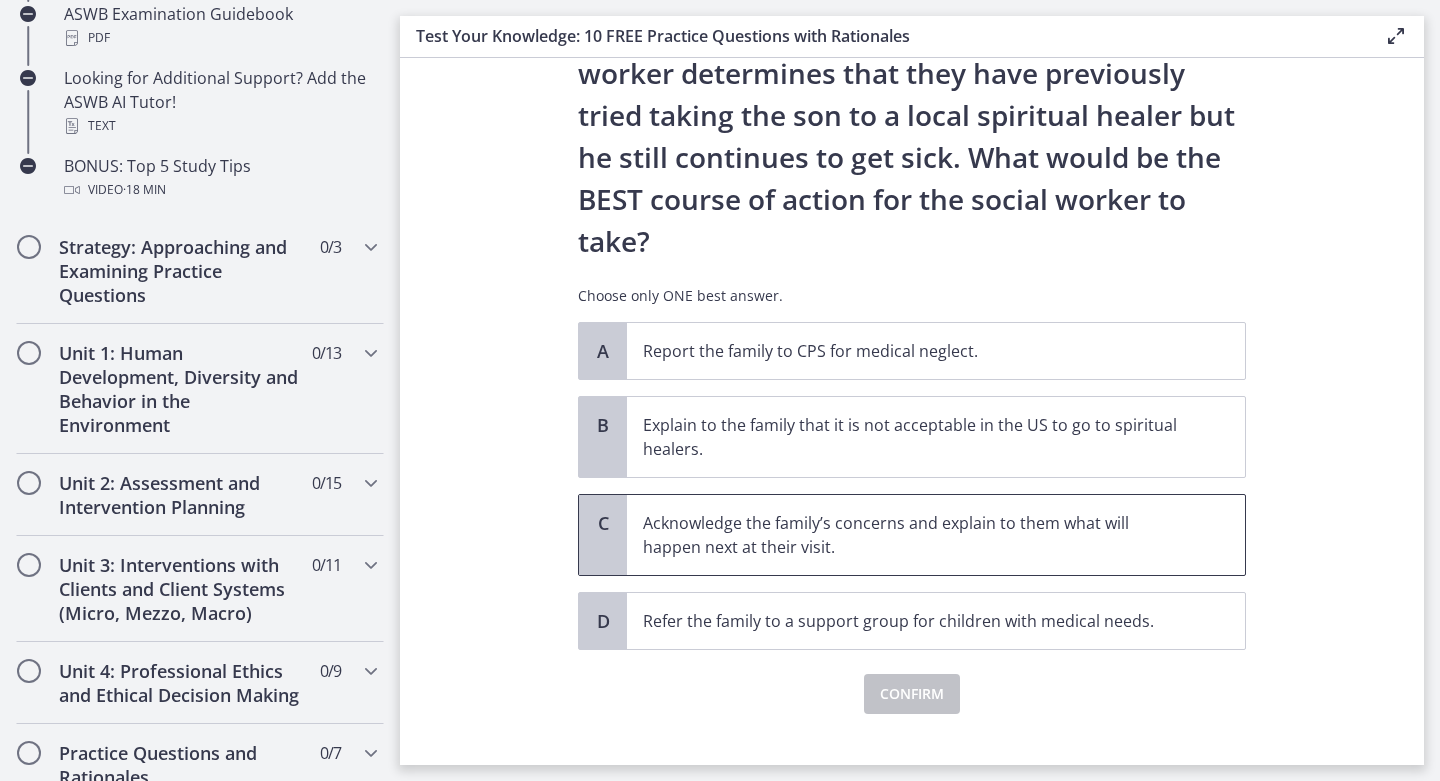 click on "Acknowledge the family’s concerns and explain to them what will happen next at their visit." at bounding box center [916, 535] 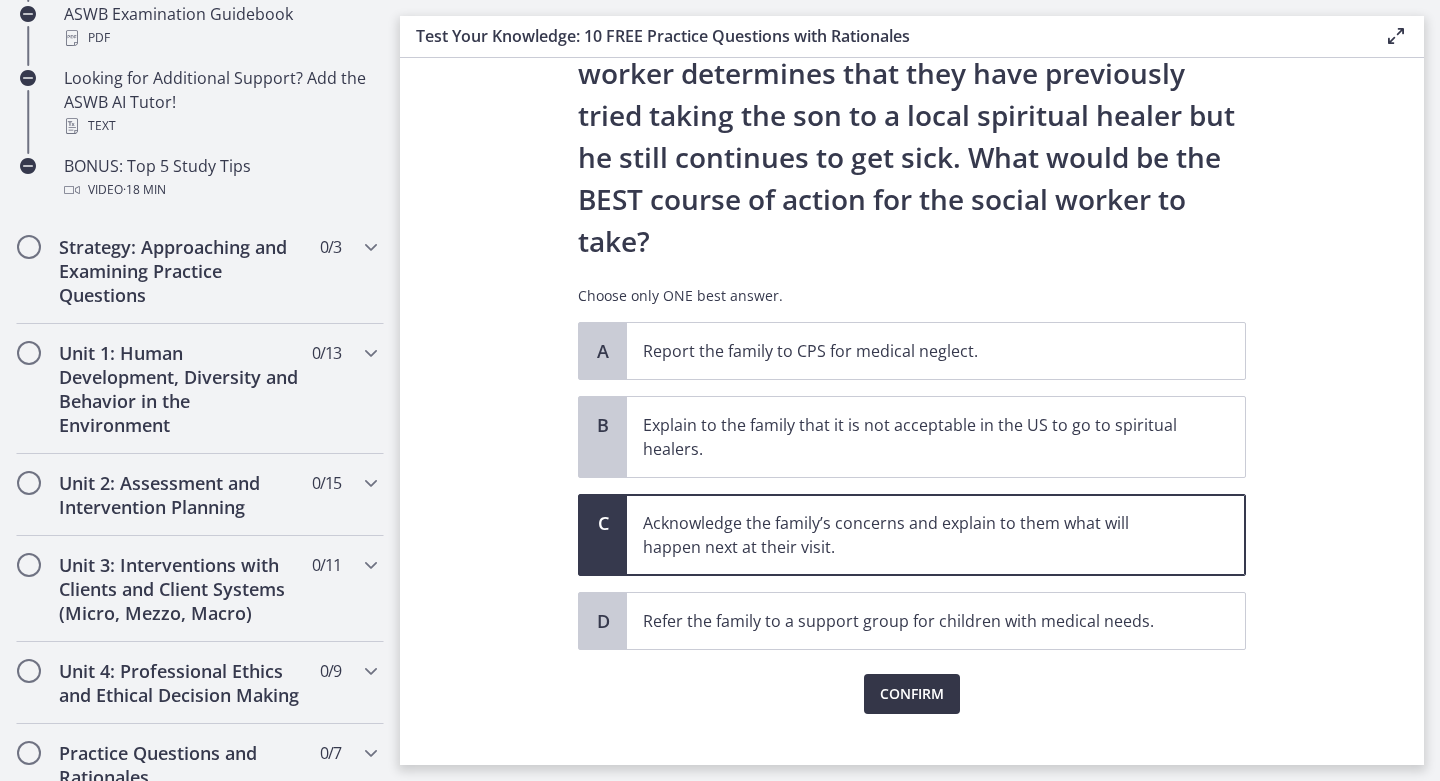 click on "Confirm" at bounding box center [912, 694] 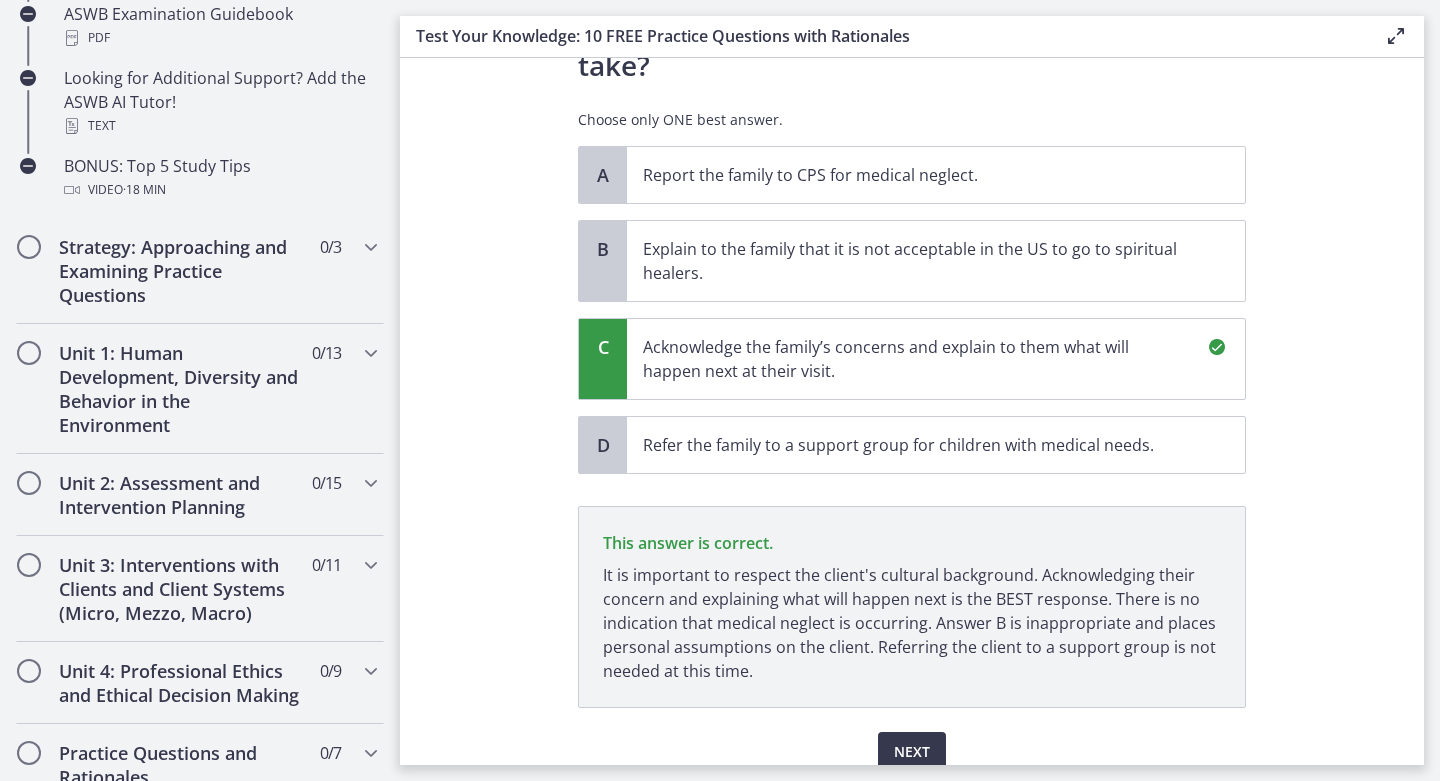 scroll, scrollTop: 585, scrollLeft: 0, axis: vertical 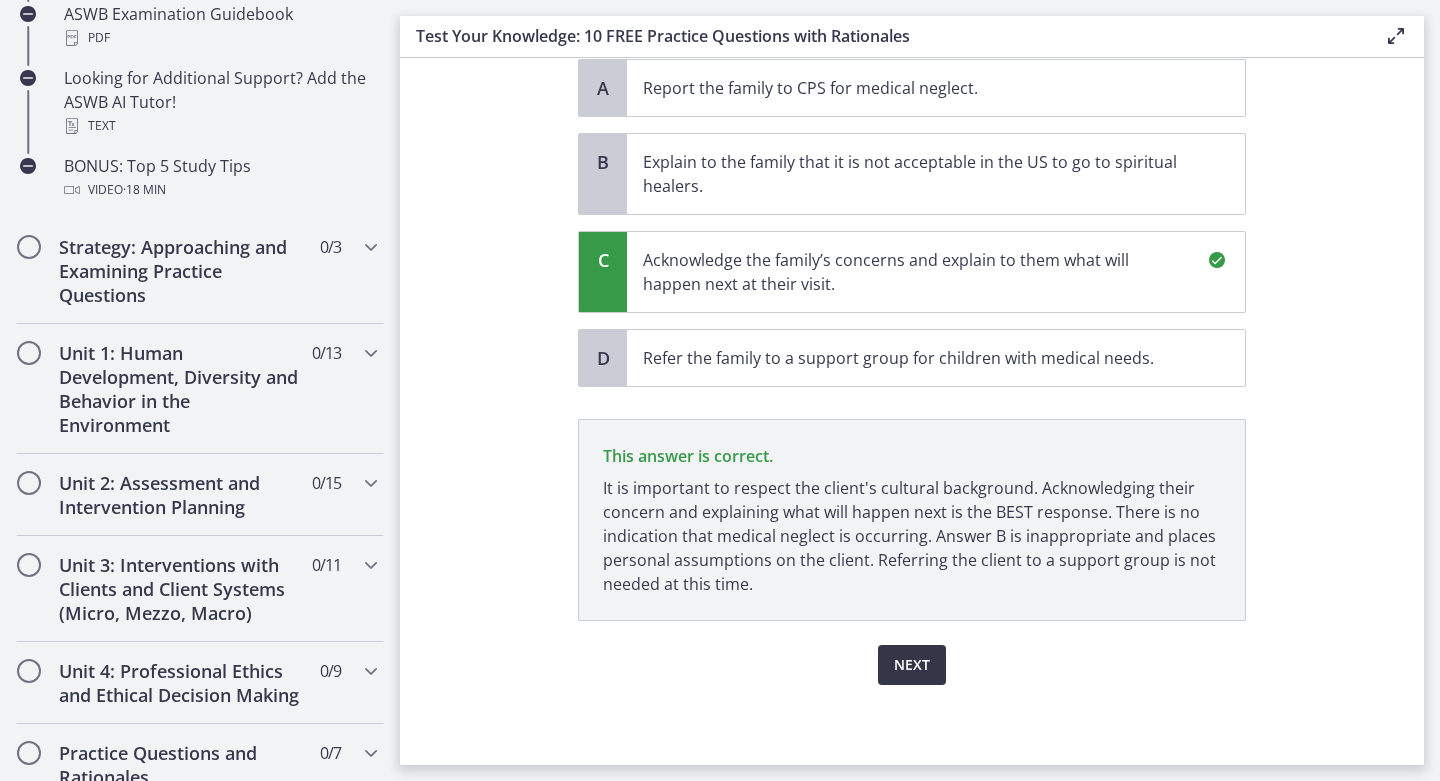 click on "Next" at bounding box center (912, 665) 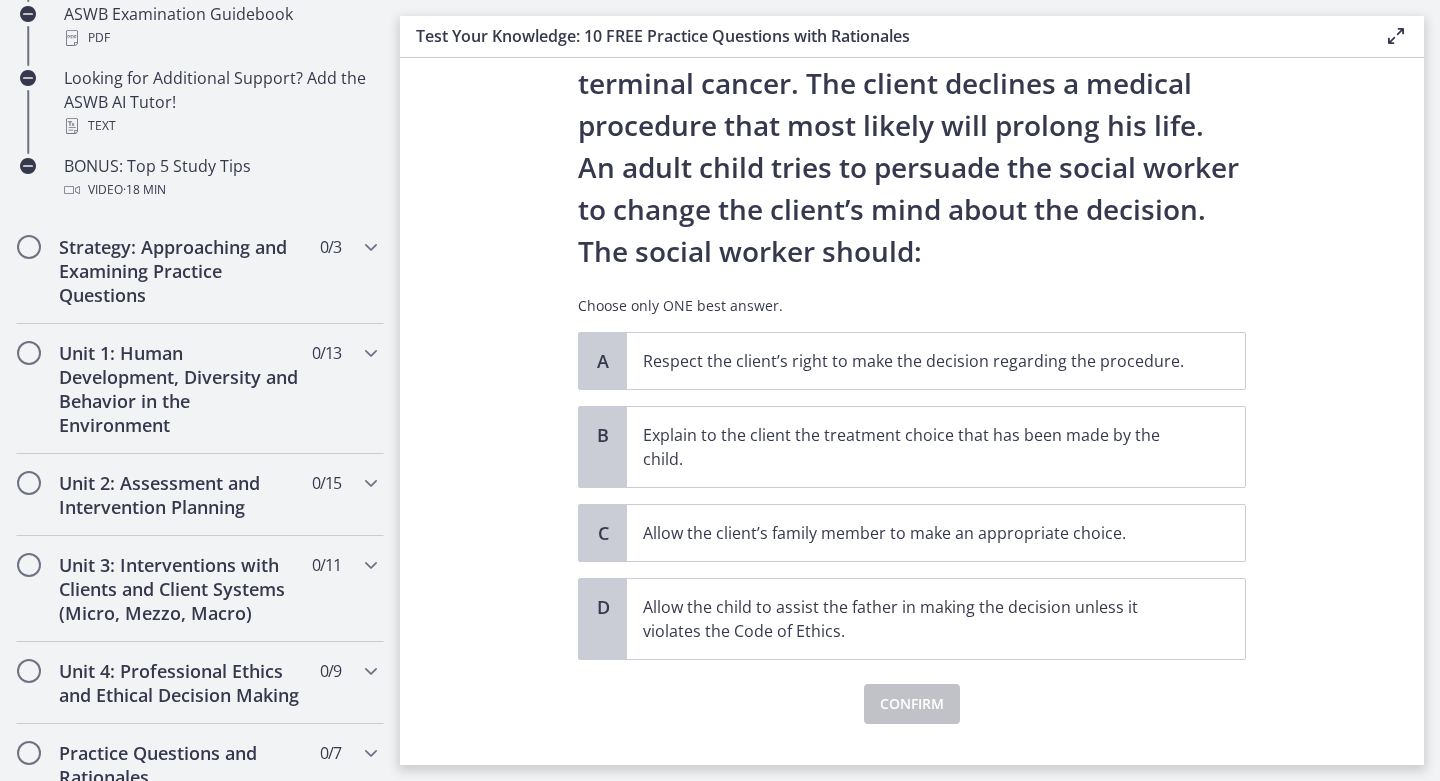 scroll, scrollTop: 140, scrollLeft: 0, axis: vertical 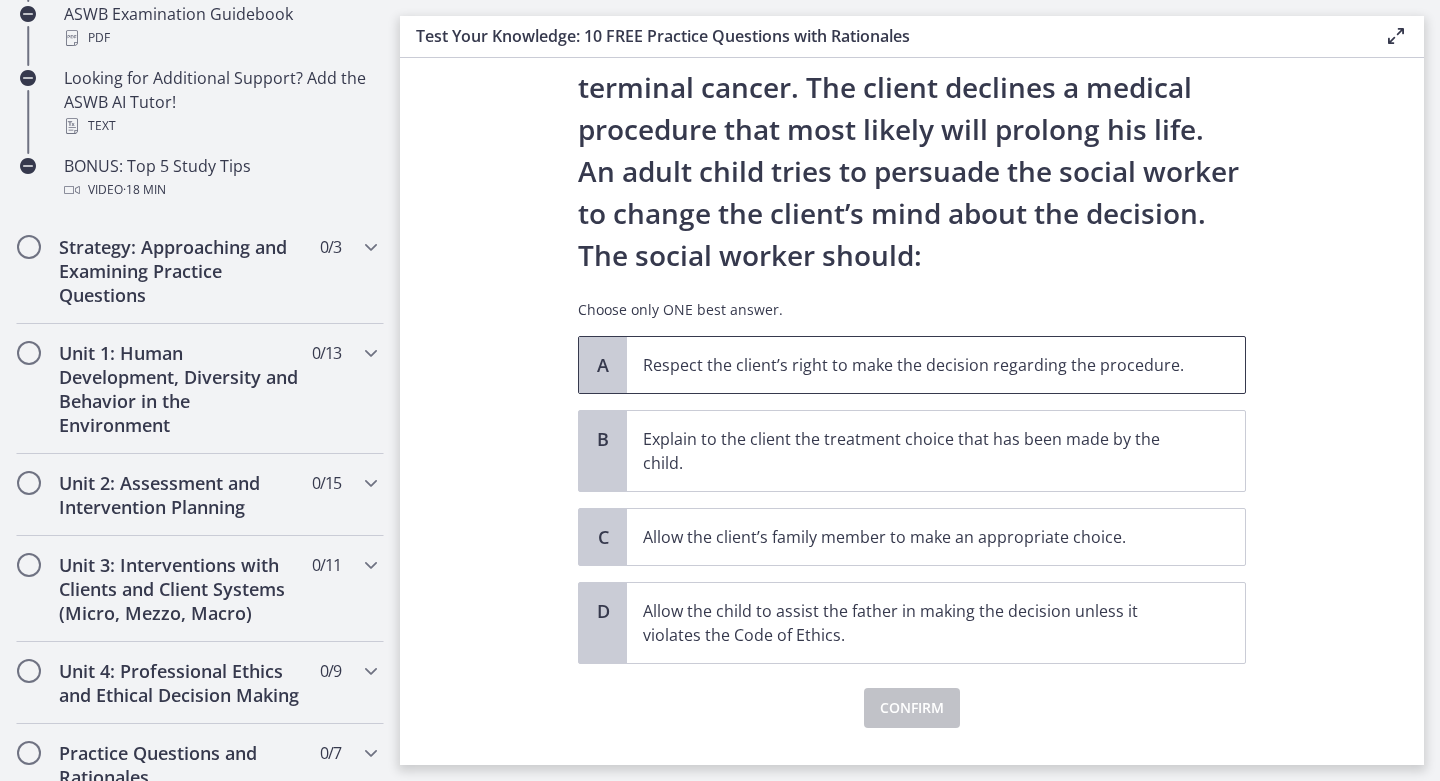 click on "Respect the client’s right to make the decision regarding the procedure." at bounding box center (936, 365) 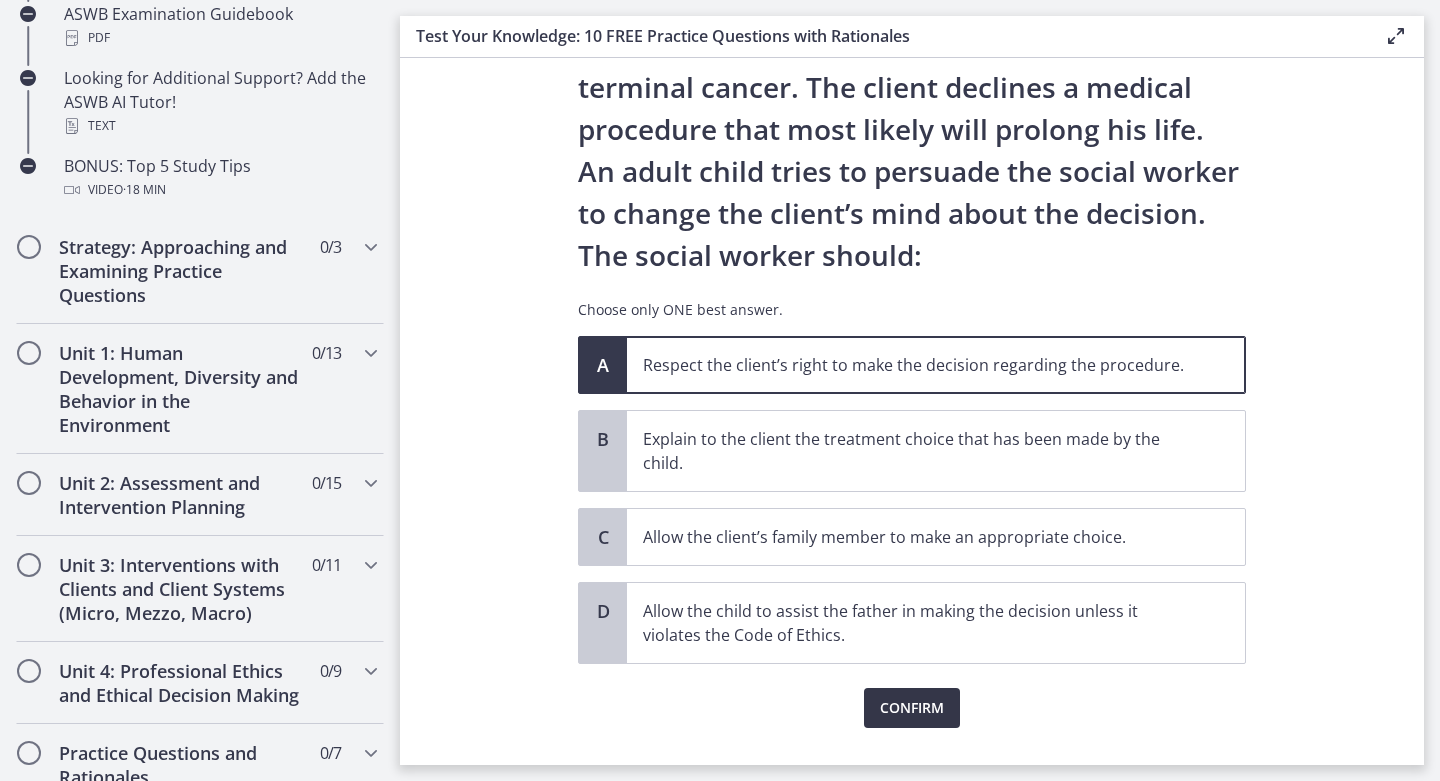 click on "Confirm" at bounding box center (912, 708) 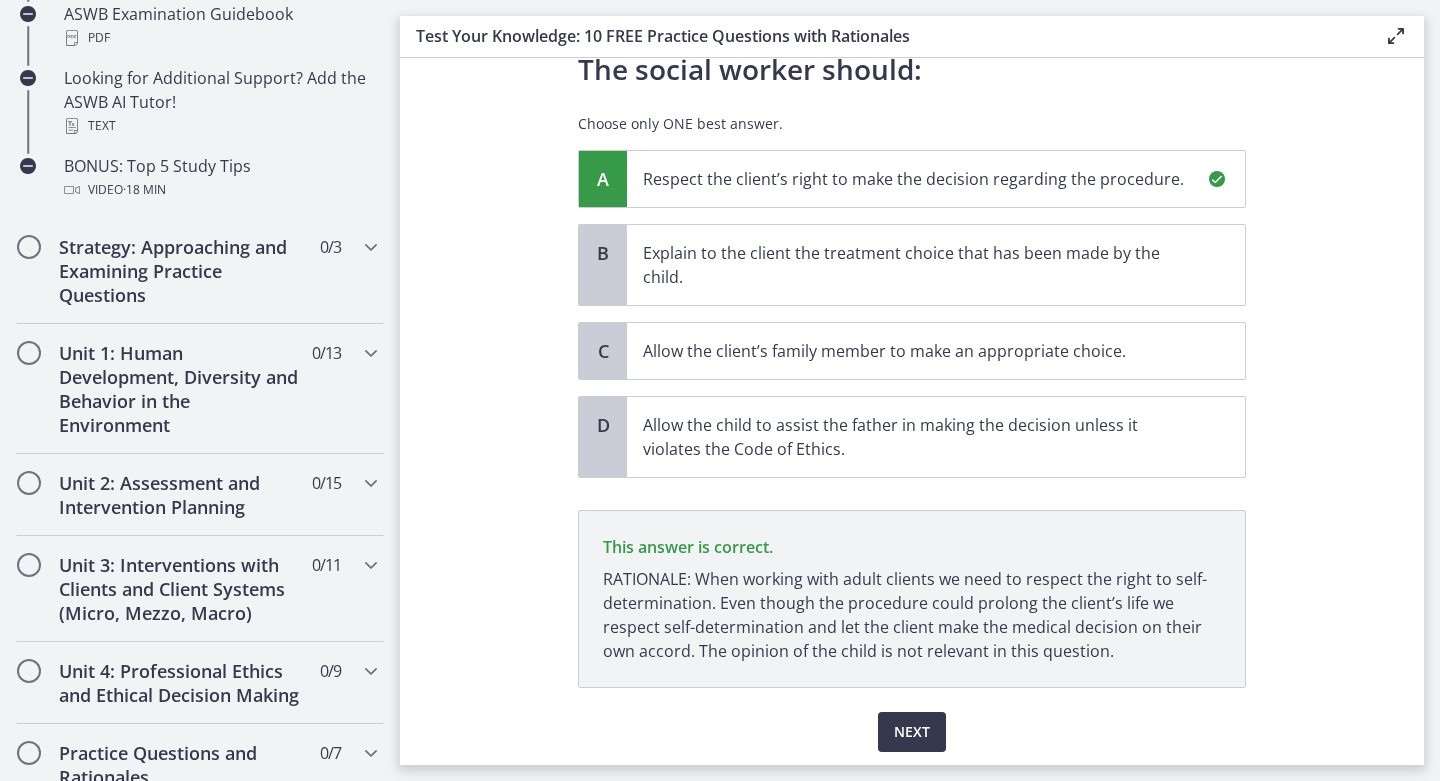 scroll, scrollTop: 393, scrollLeft: 0, axis: vertical 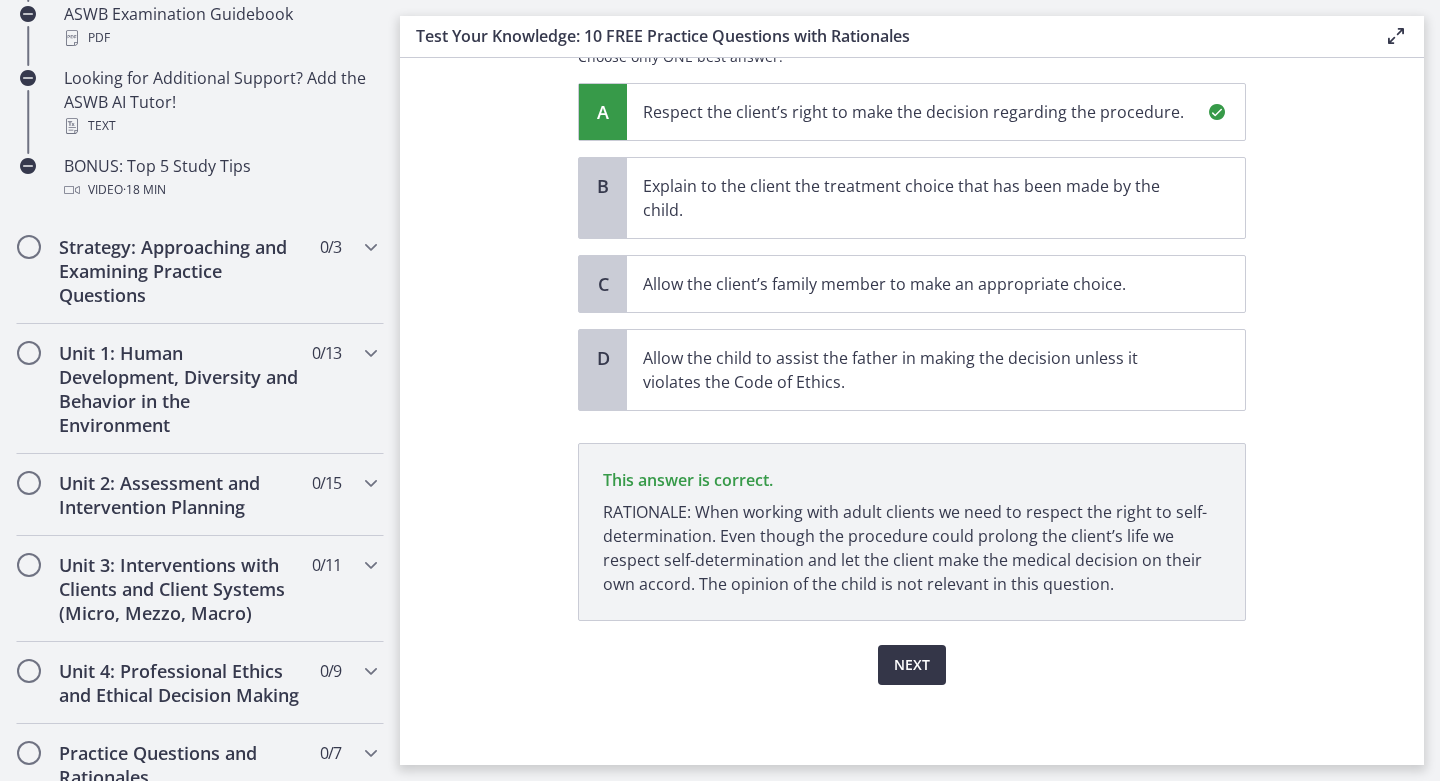 click on "Next" at bounding box center [912, 665] 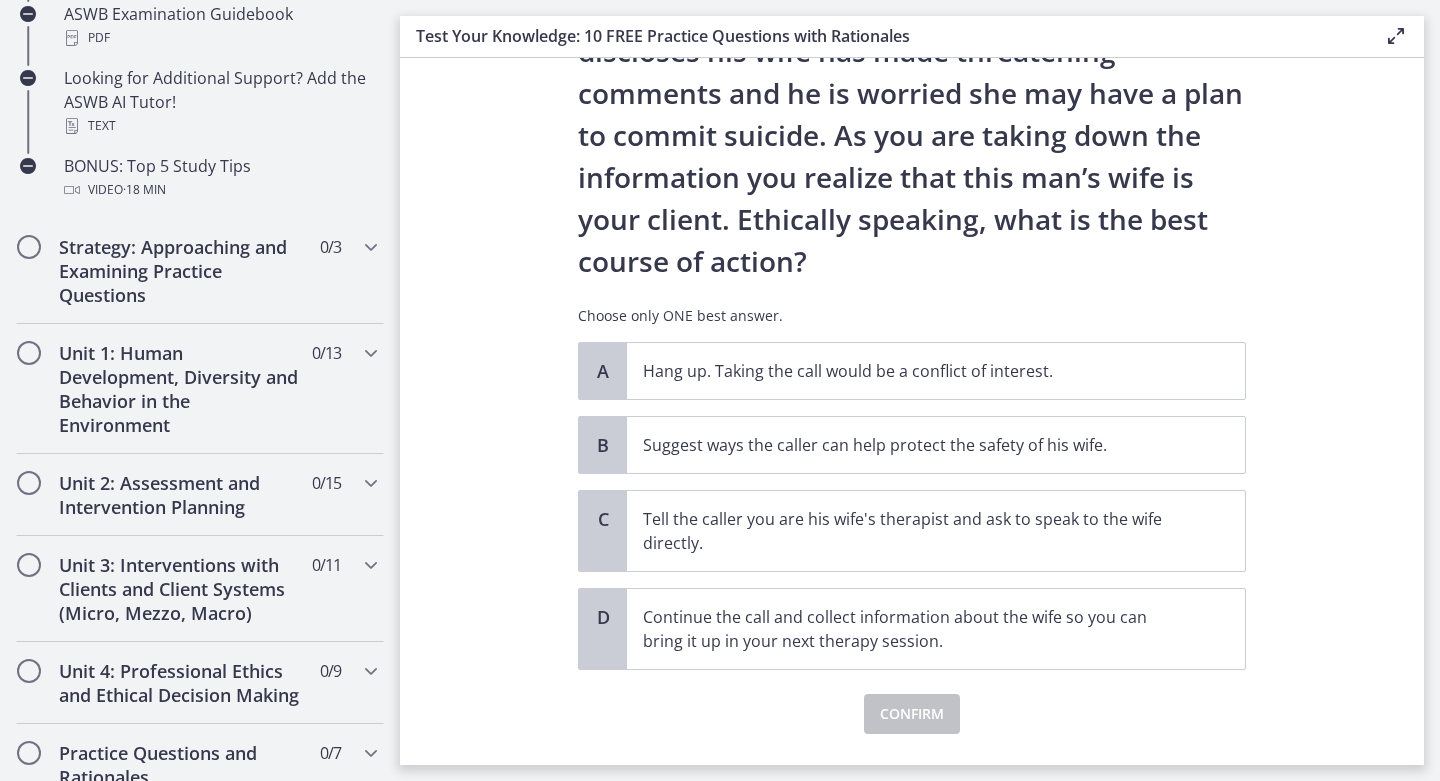 scroll, scrollTop: 178, scrollLeft: 0, axis: vertical 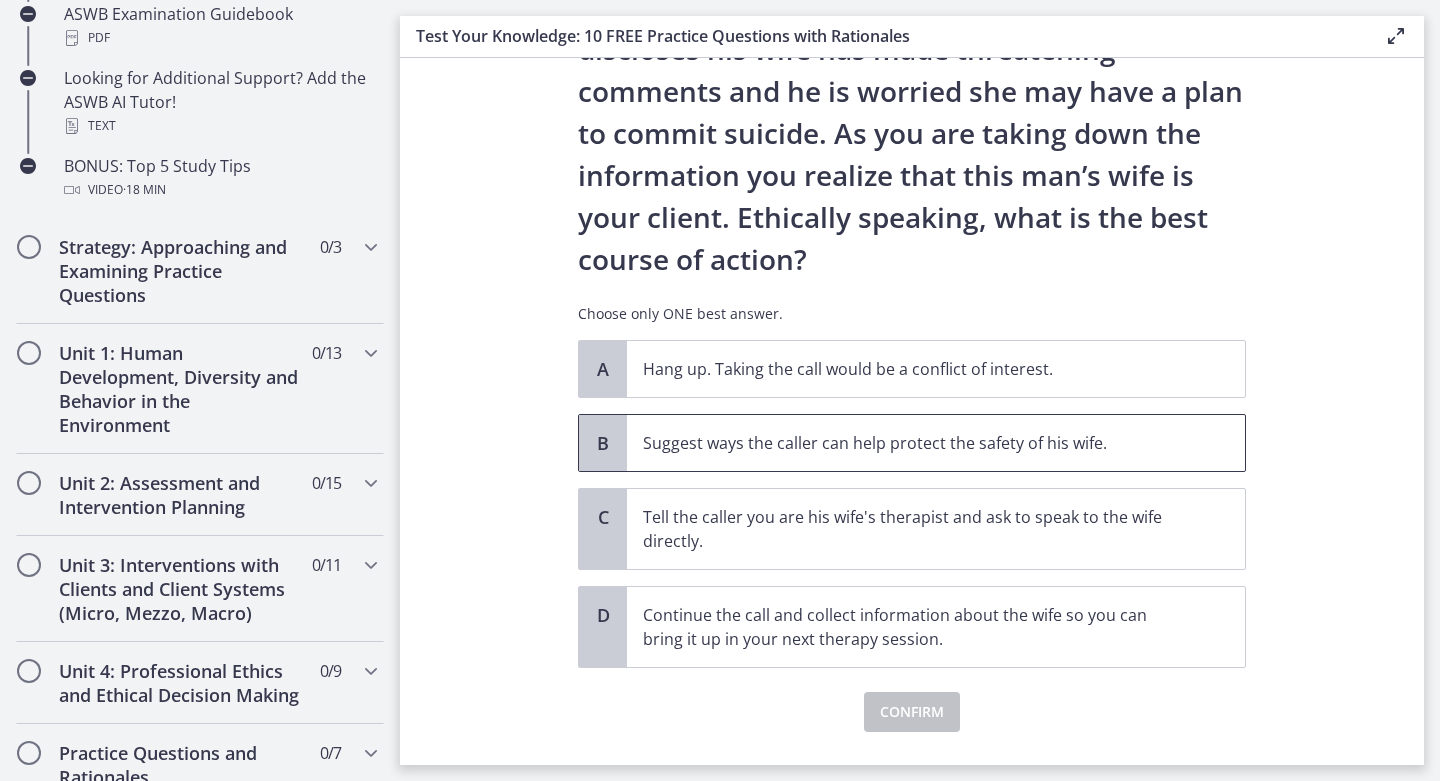 click on "Suggest ways the caller can help protect the safety of his wife." at bounding box center (936, 443) 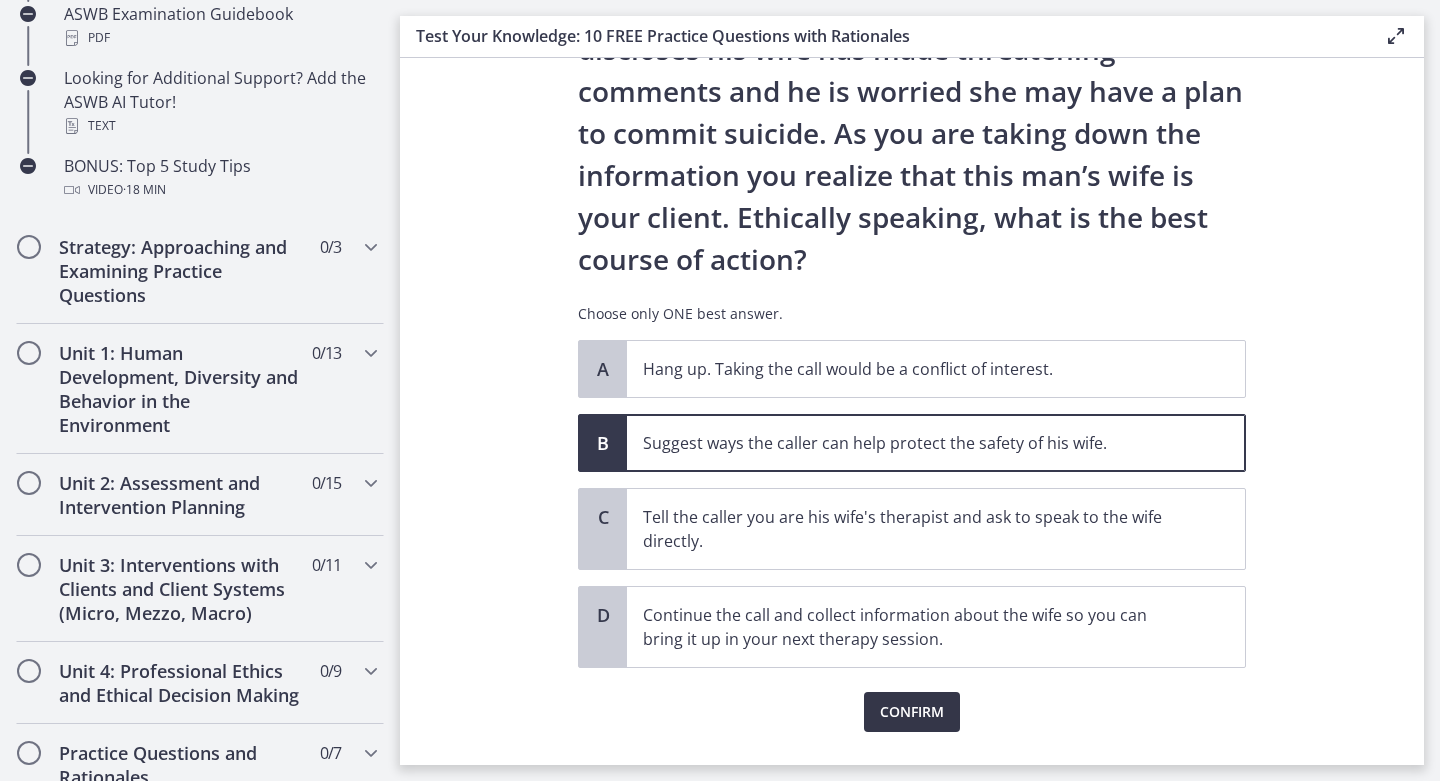 click on "Confirm" at bounding box center [912, 712] 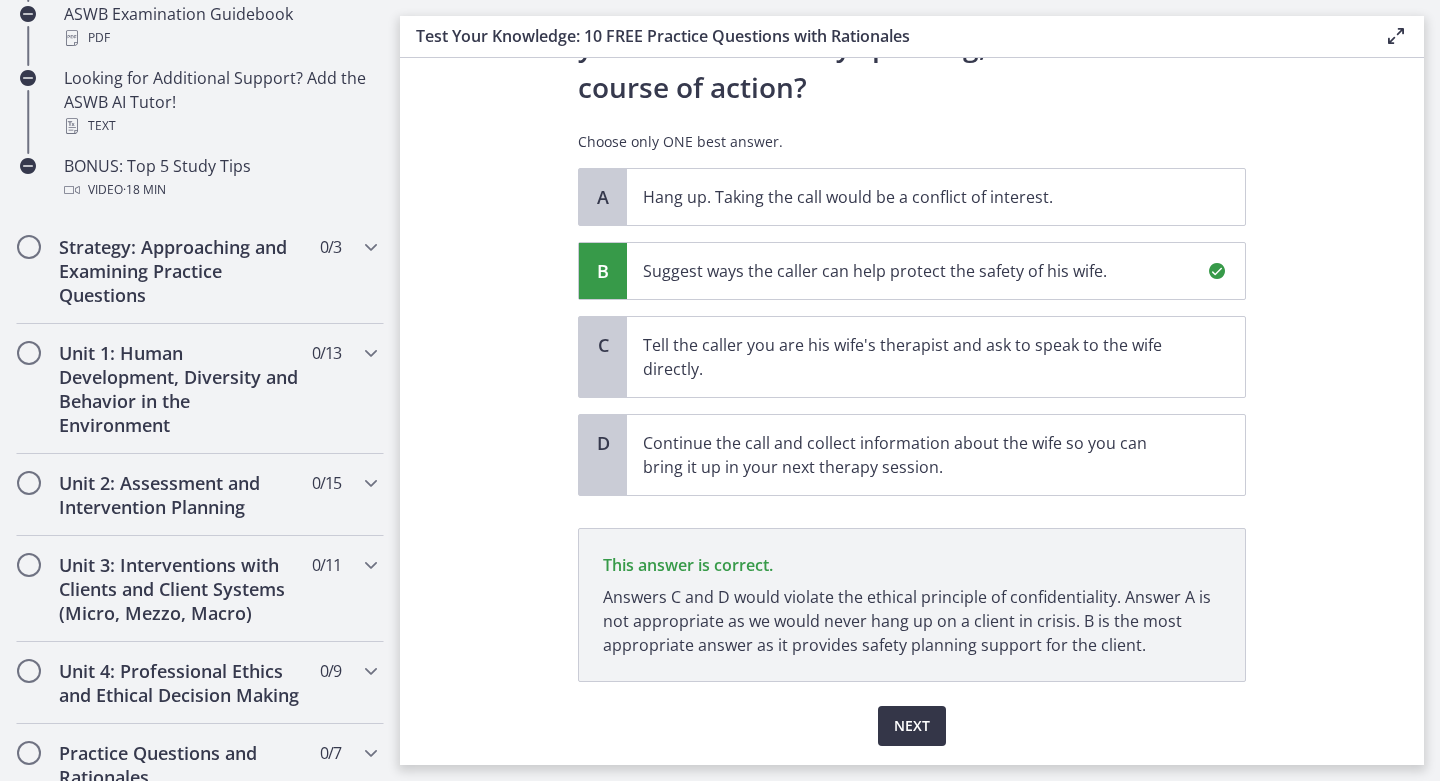 scroll, scrollTop: 411, scrollLeft: 0, axis: vertical 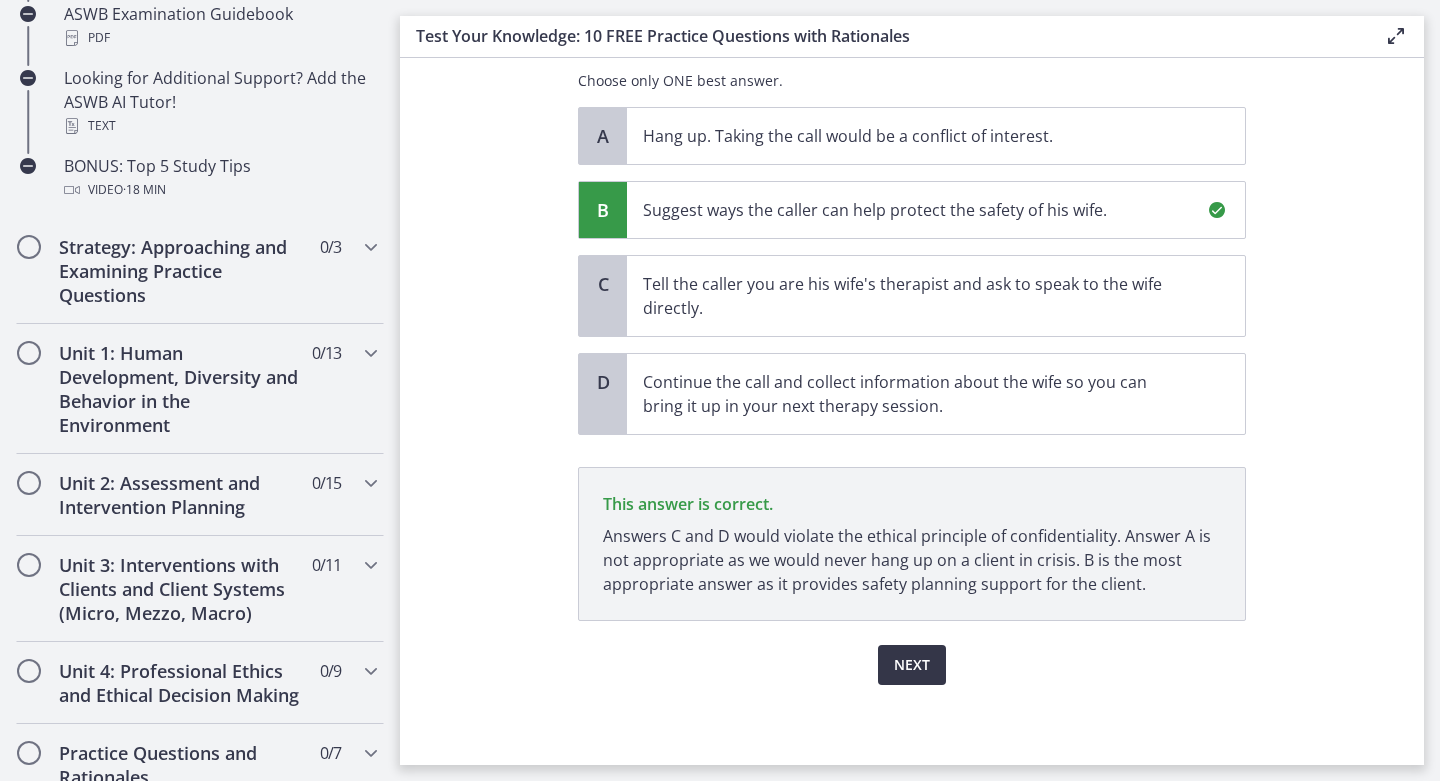click on "Next" at bounding box center [912, 665] 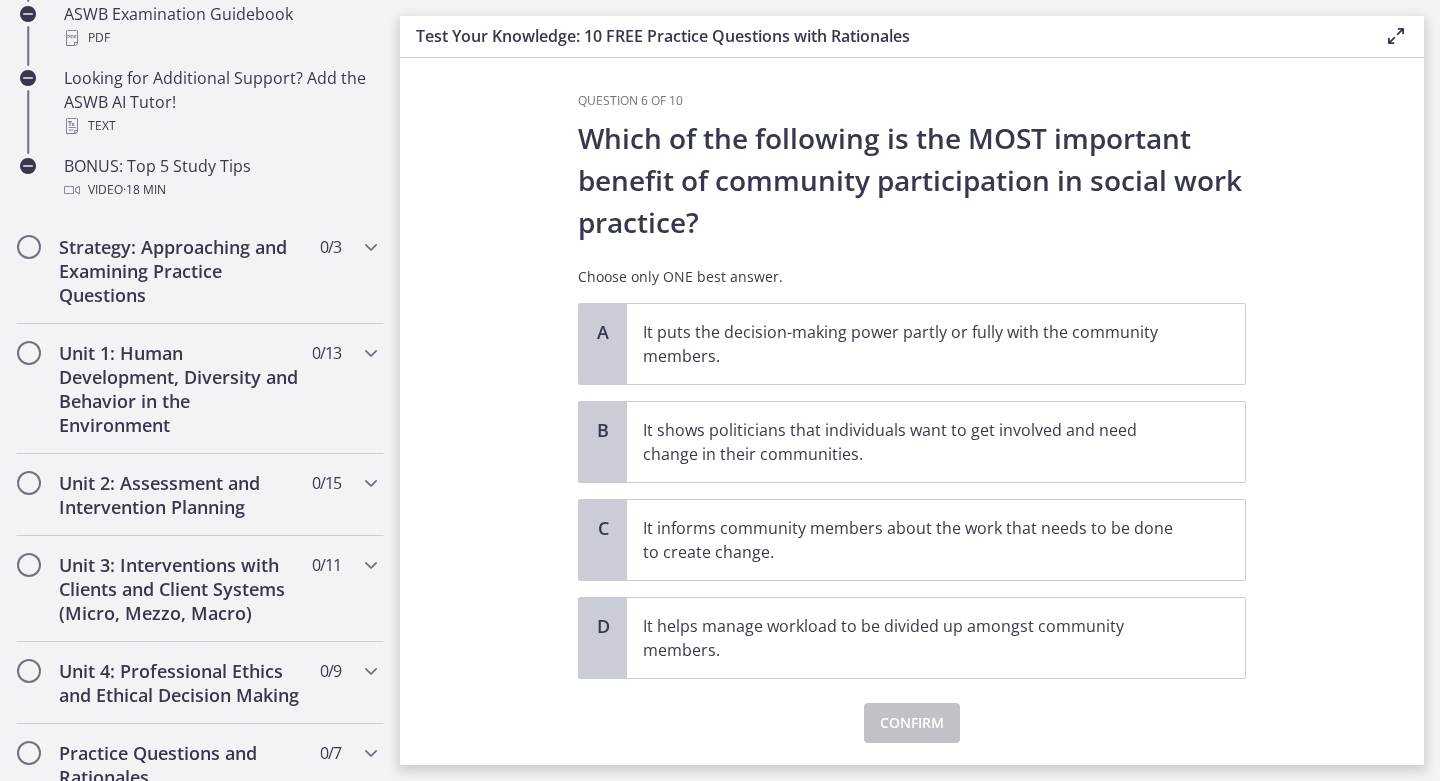 scroll, scrollTop: 0, scrollLeft: 0, axis: both 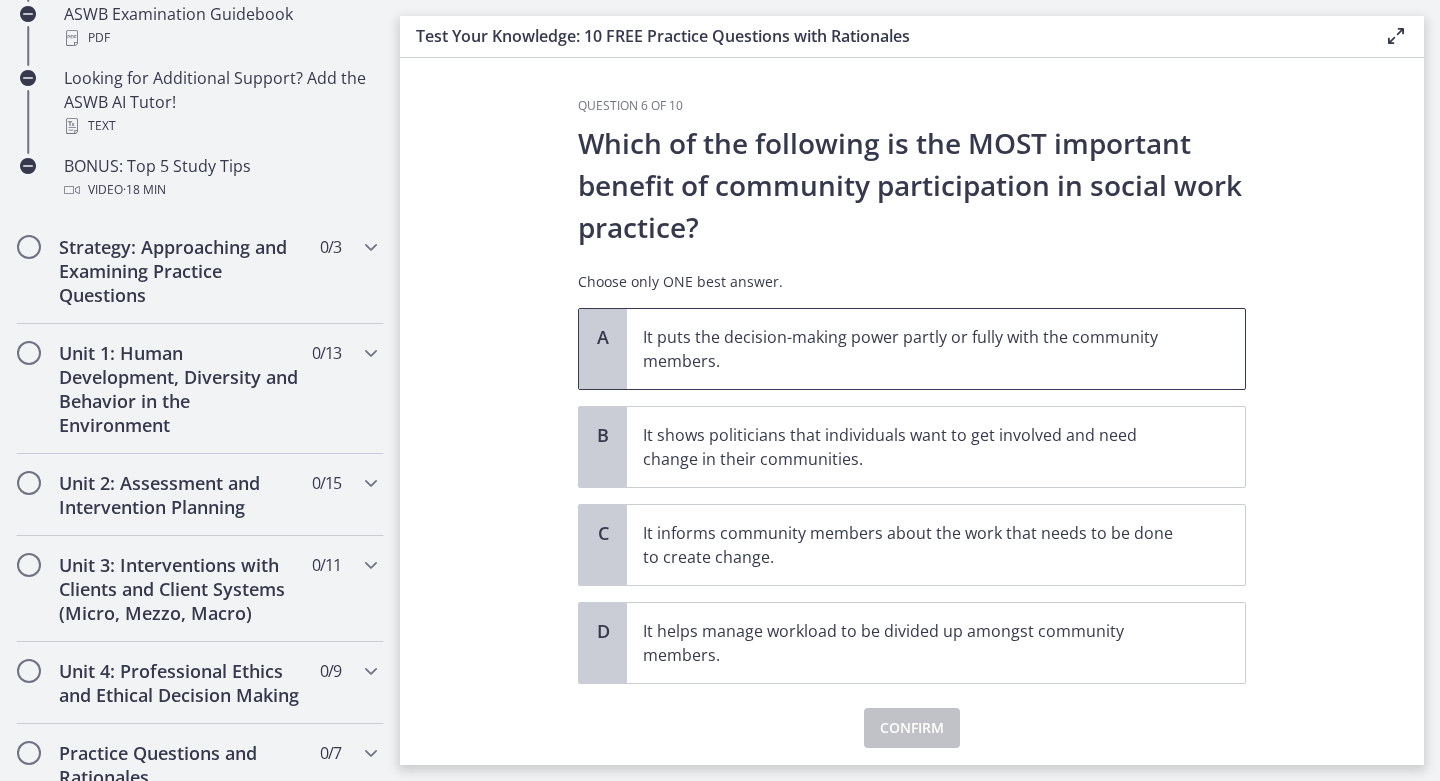 click on "It puts the decision-making power partly or fully with the community members." at bounding box center [916, 349] 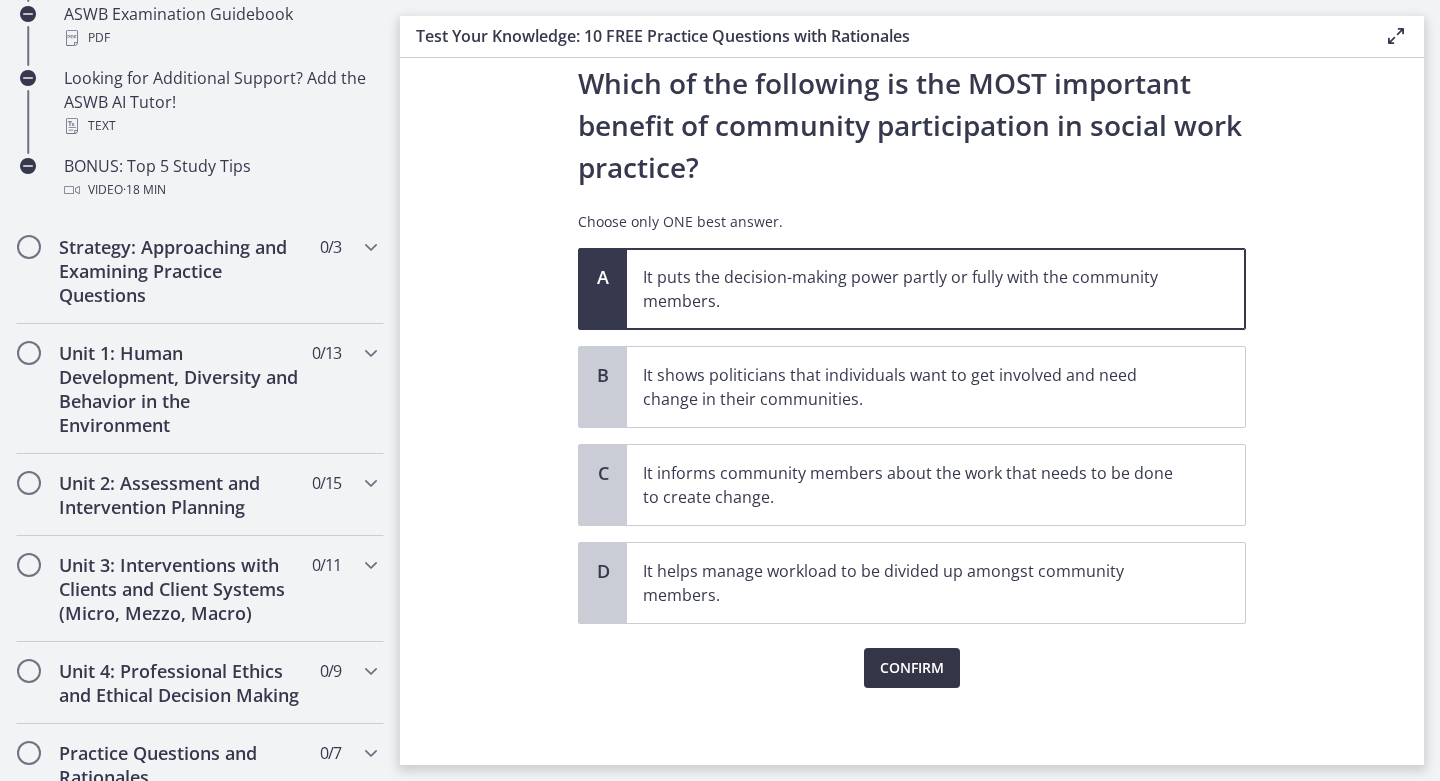 scroll, scrollTop: 63, scrollLeft: 0, axis: vertical 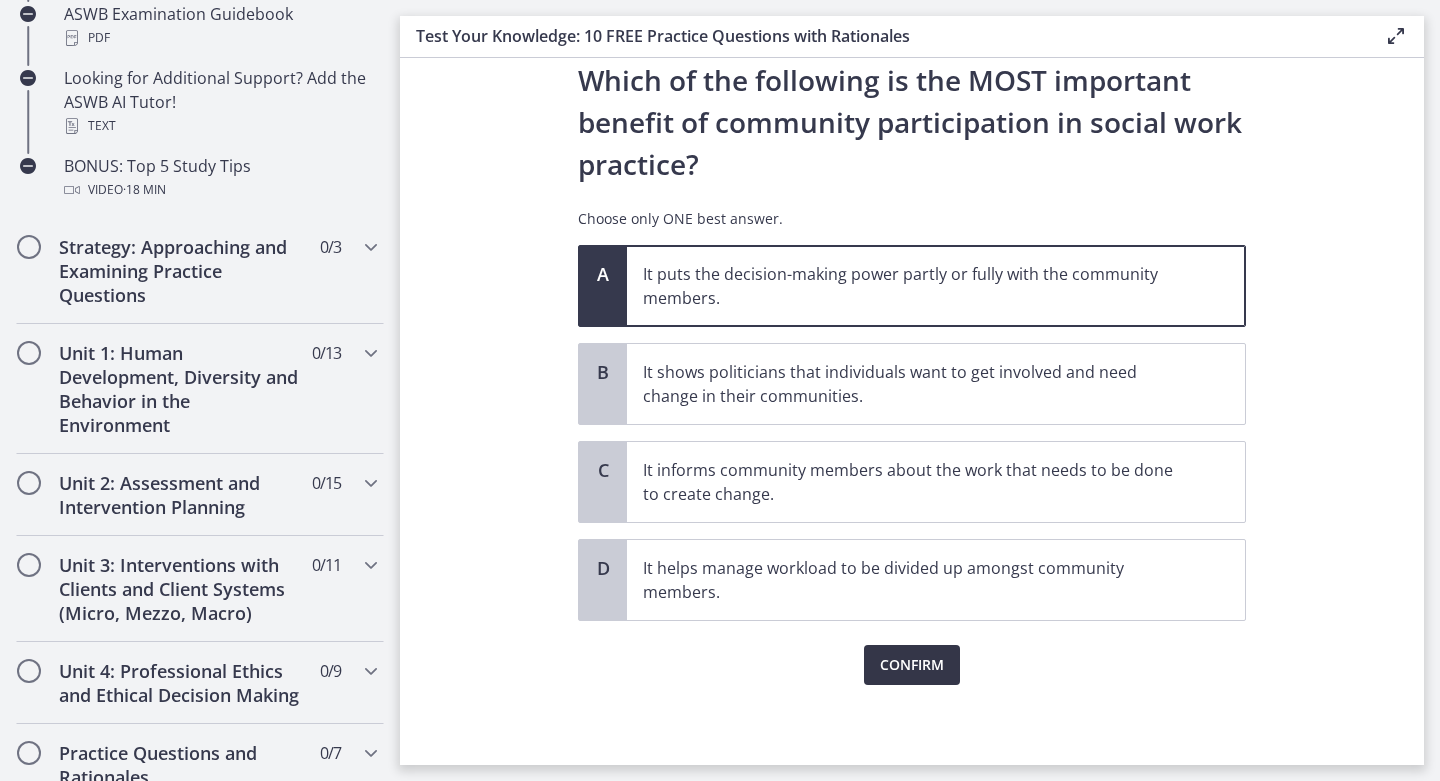 click on "Confirm" at bounding box center [912, 665] 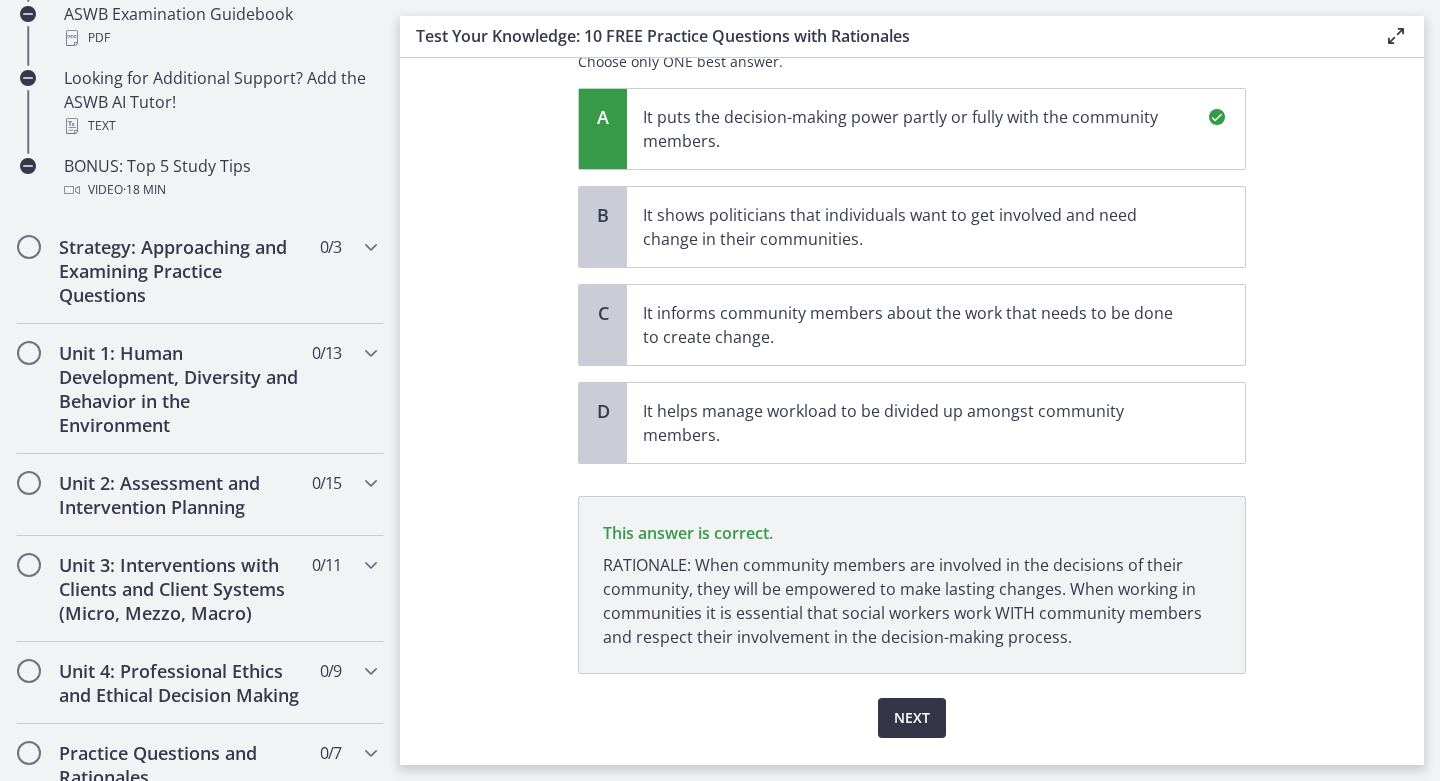 scroll, scrollTop: 273, scrollLeft: 0, axis: vertical 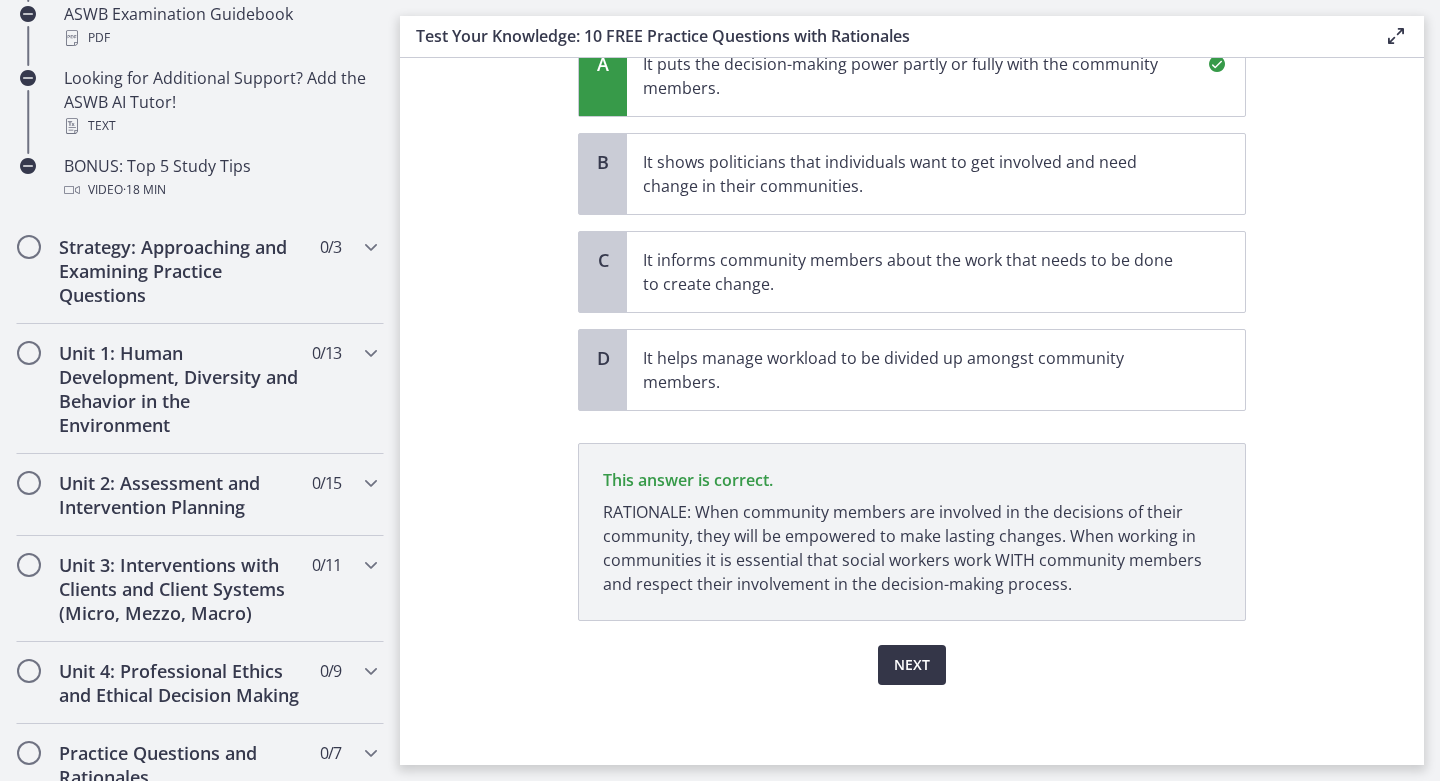 click on "Next" at bounding box center [912, 665] 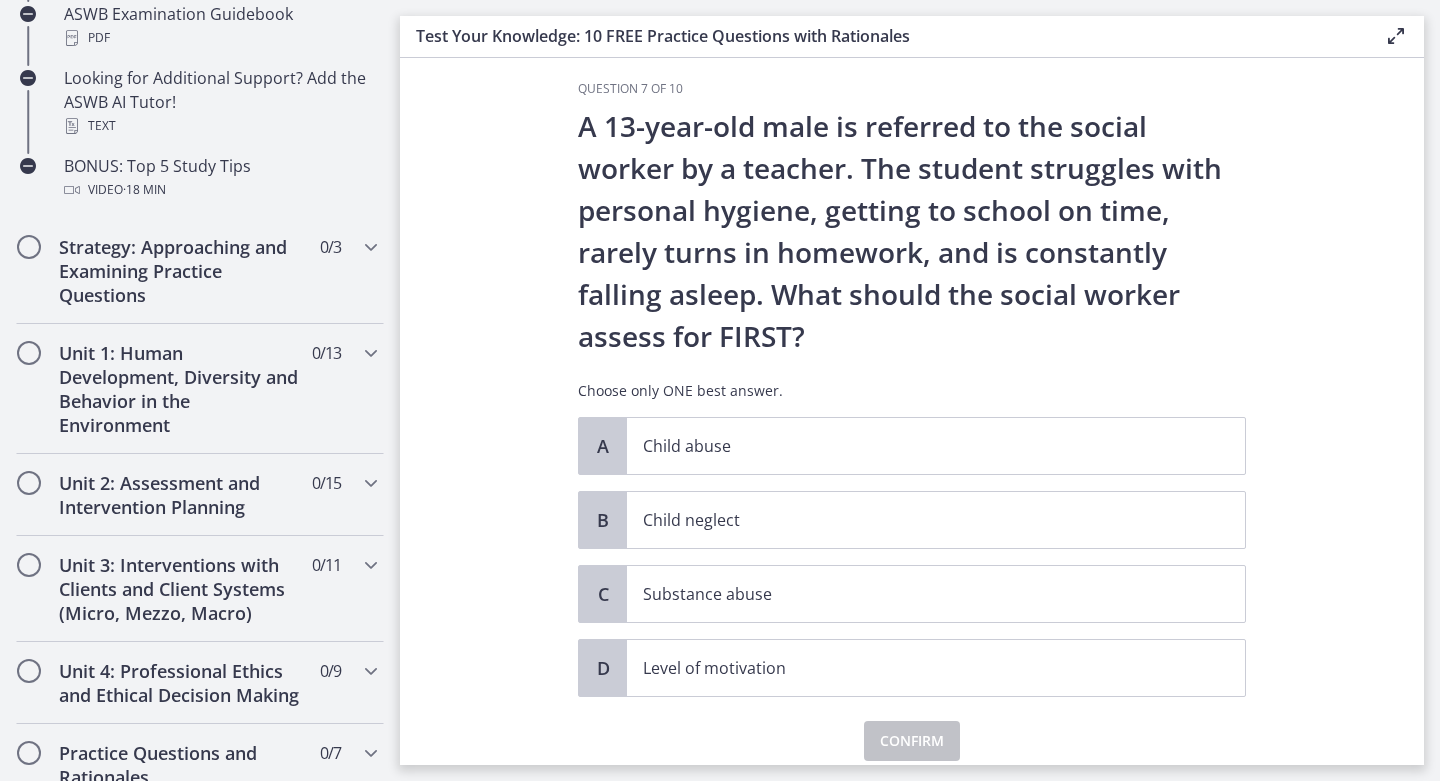 scroll, scrollTop: 16, scrollLeft: 0, axis: vertical 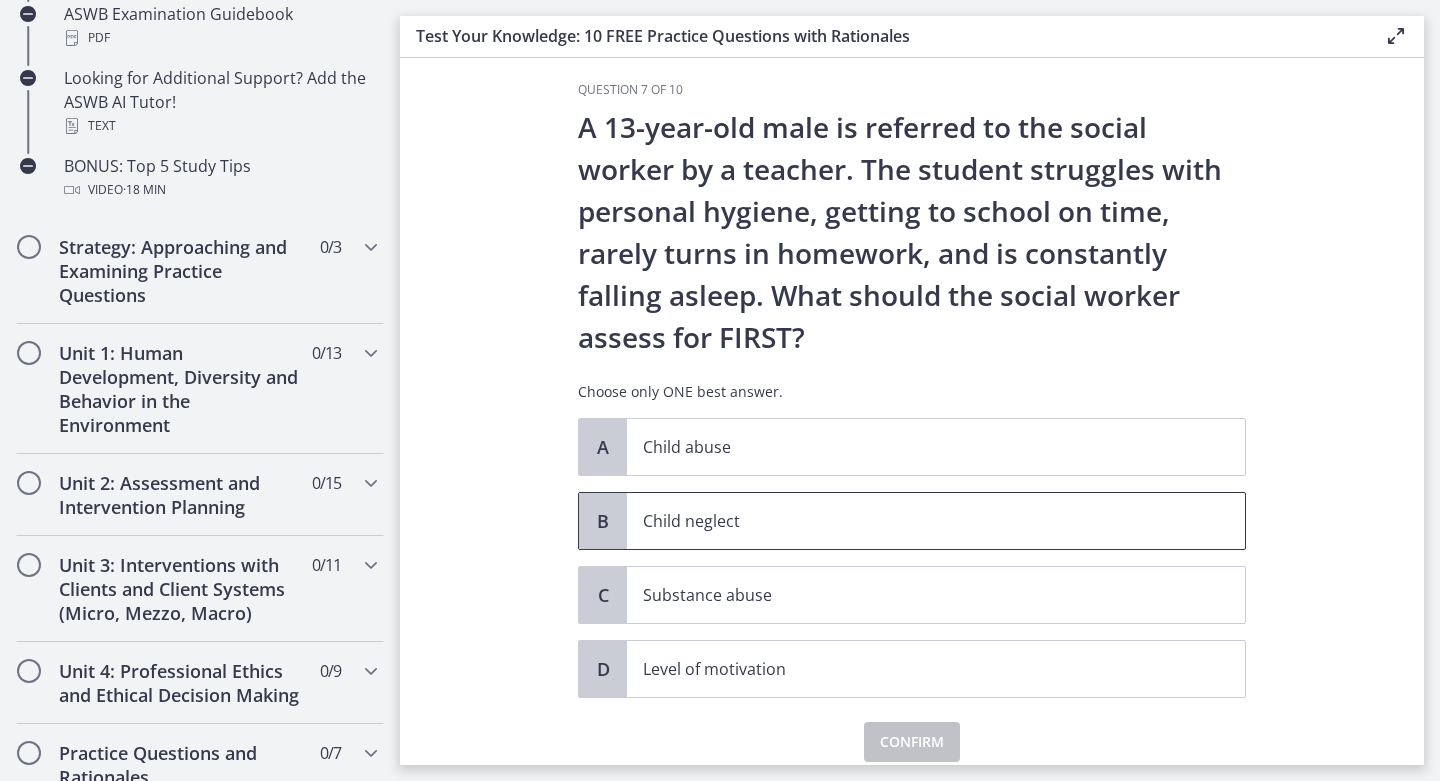 click on "Child neglect" at bounding box center (916, 521) 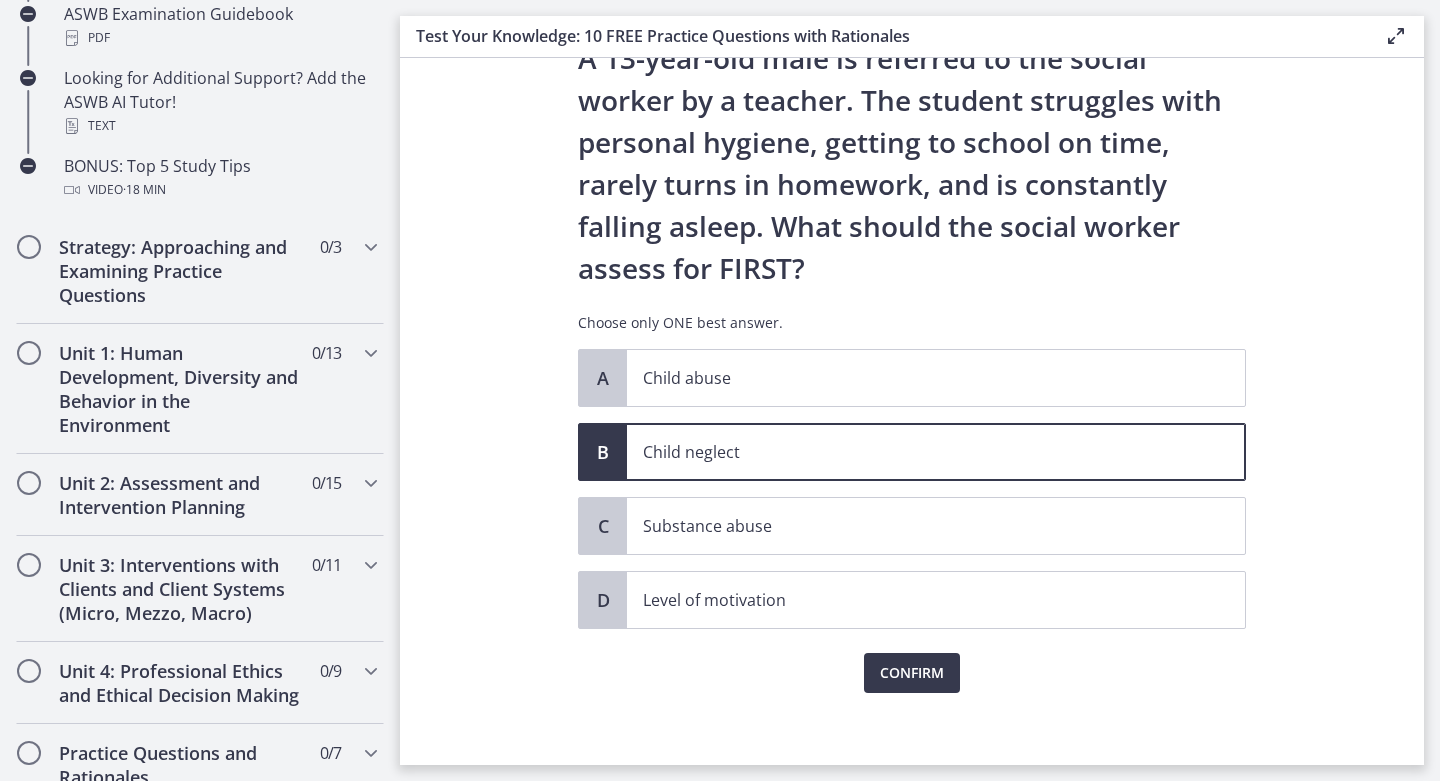 scroll, scrollTop: 91, scrollLeft: 0, axis: vertical 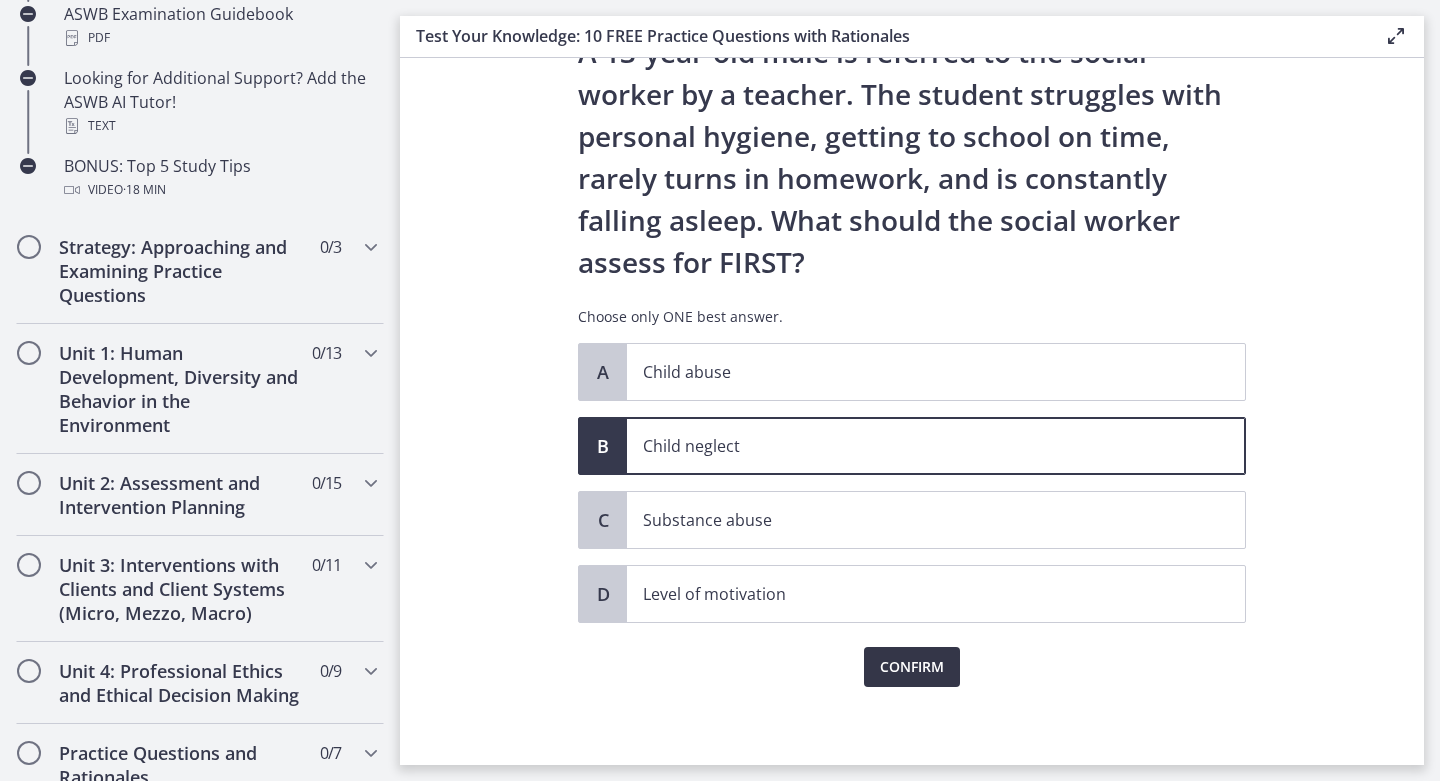 click on "Confirm" at bounding box center [912, 667] 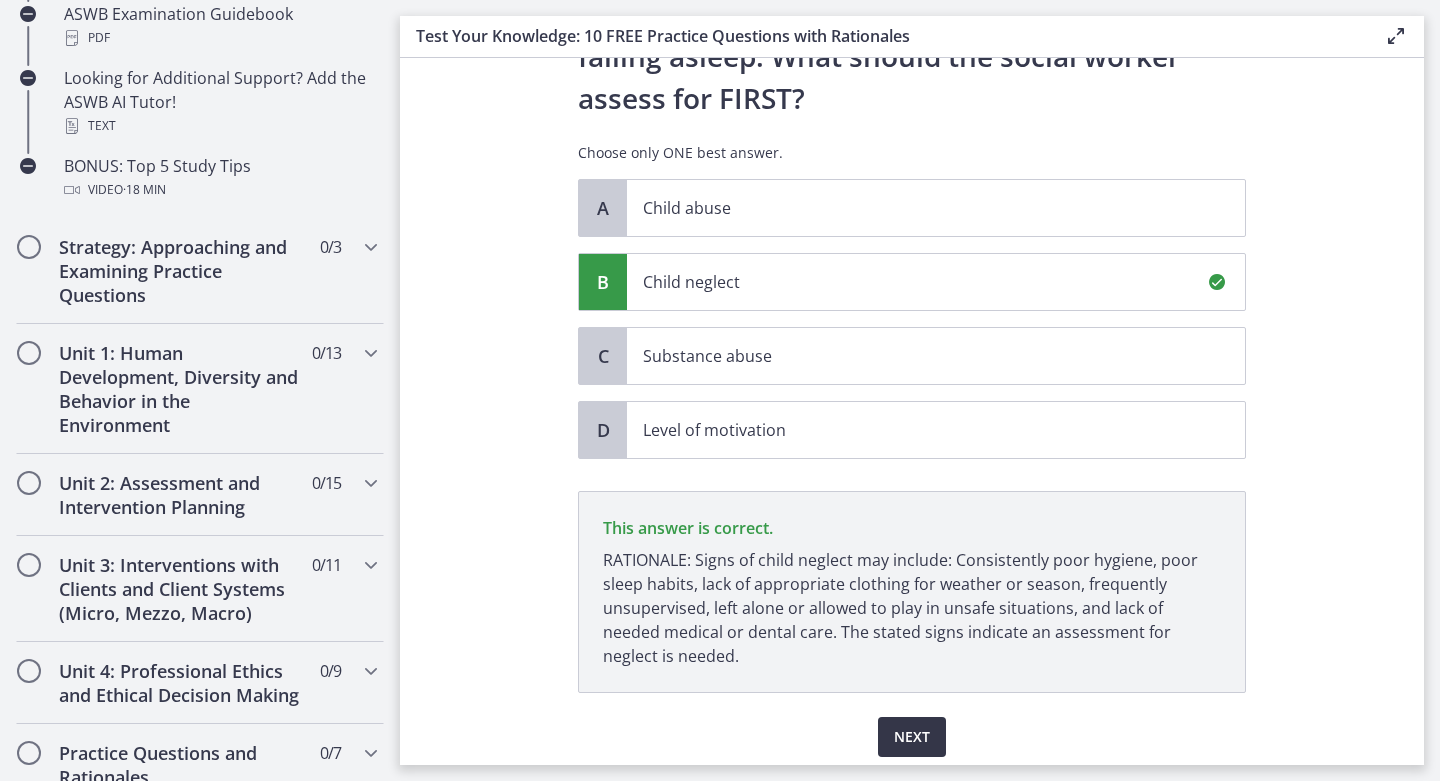 scroll, scrollTop: 327, scrollLeft: 0, axis: vertical 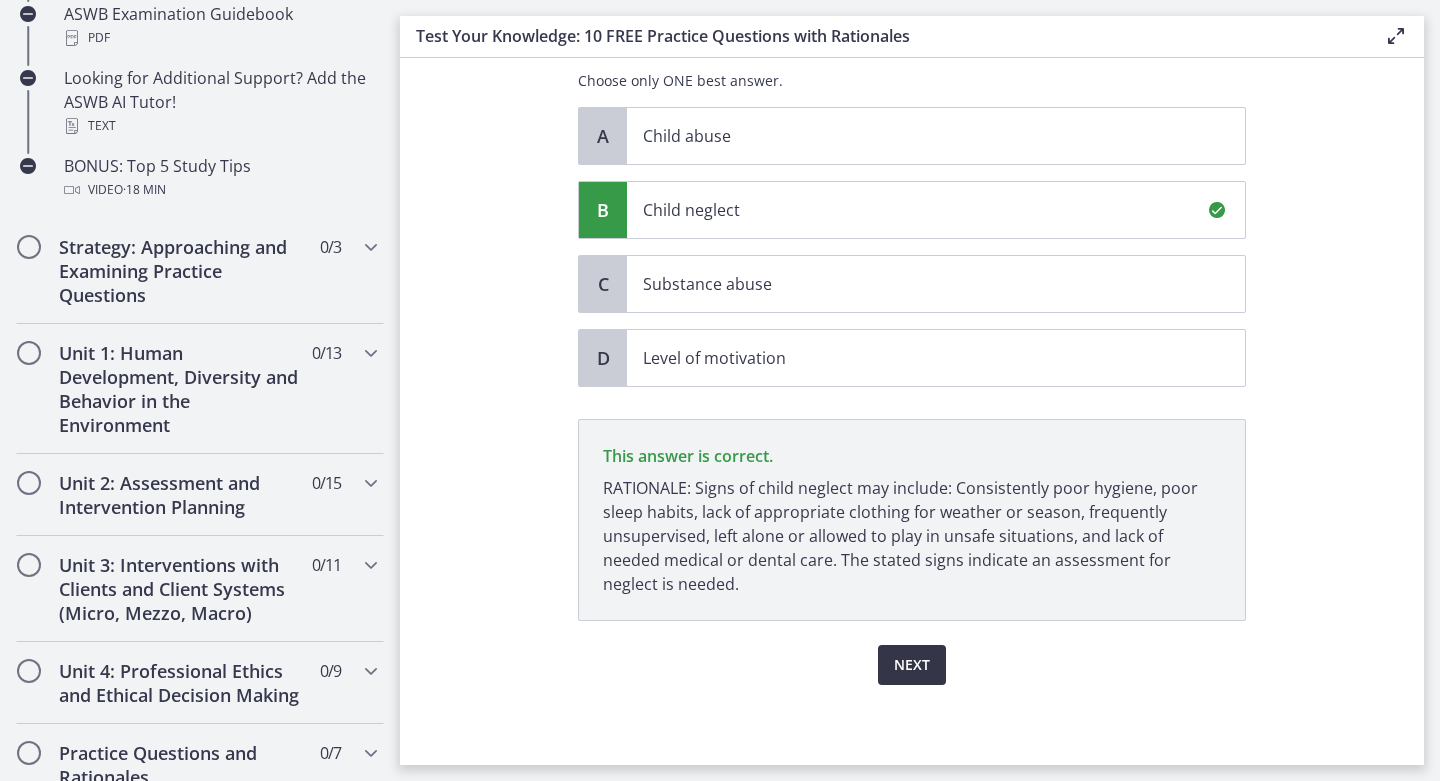 click on "Next" at bounding box center (912, 665) 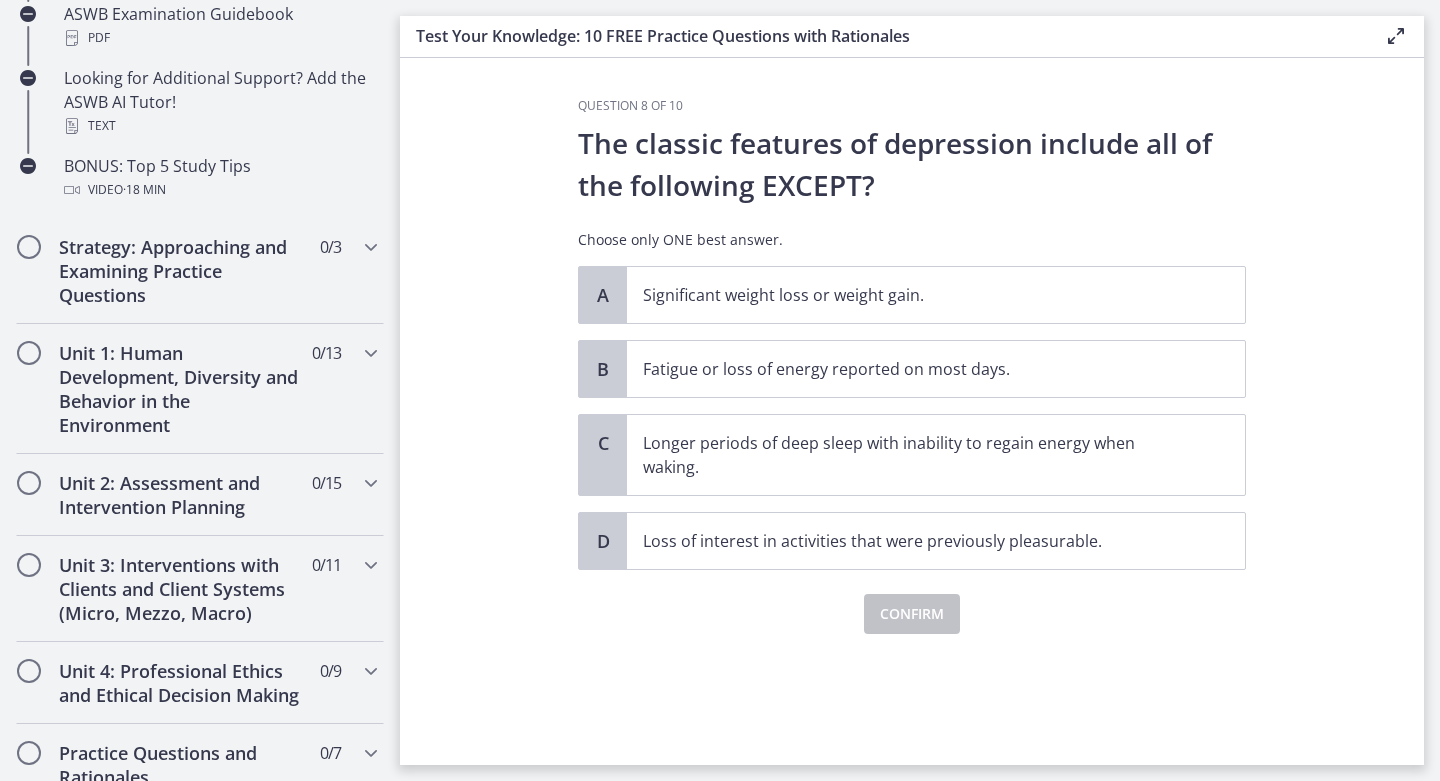 scroll, scrollTop: 0, scrollLeft: 0, axis: both 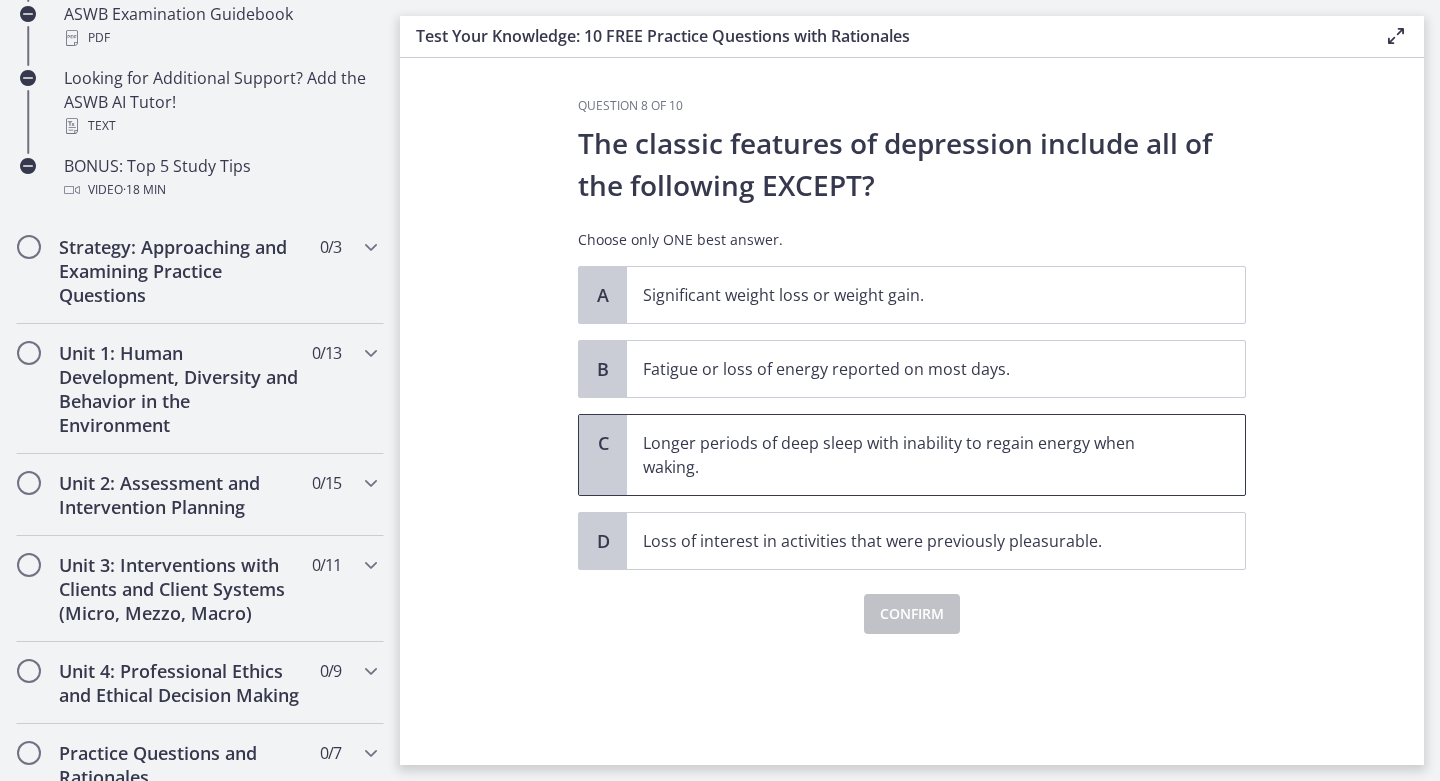 click on "Longer periods of deep sleep with inability to regain energy when waking." at bounding box center [916, 455] 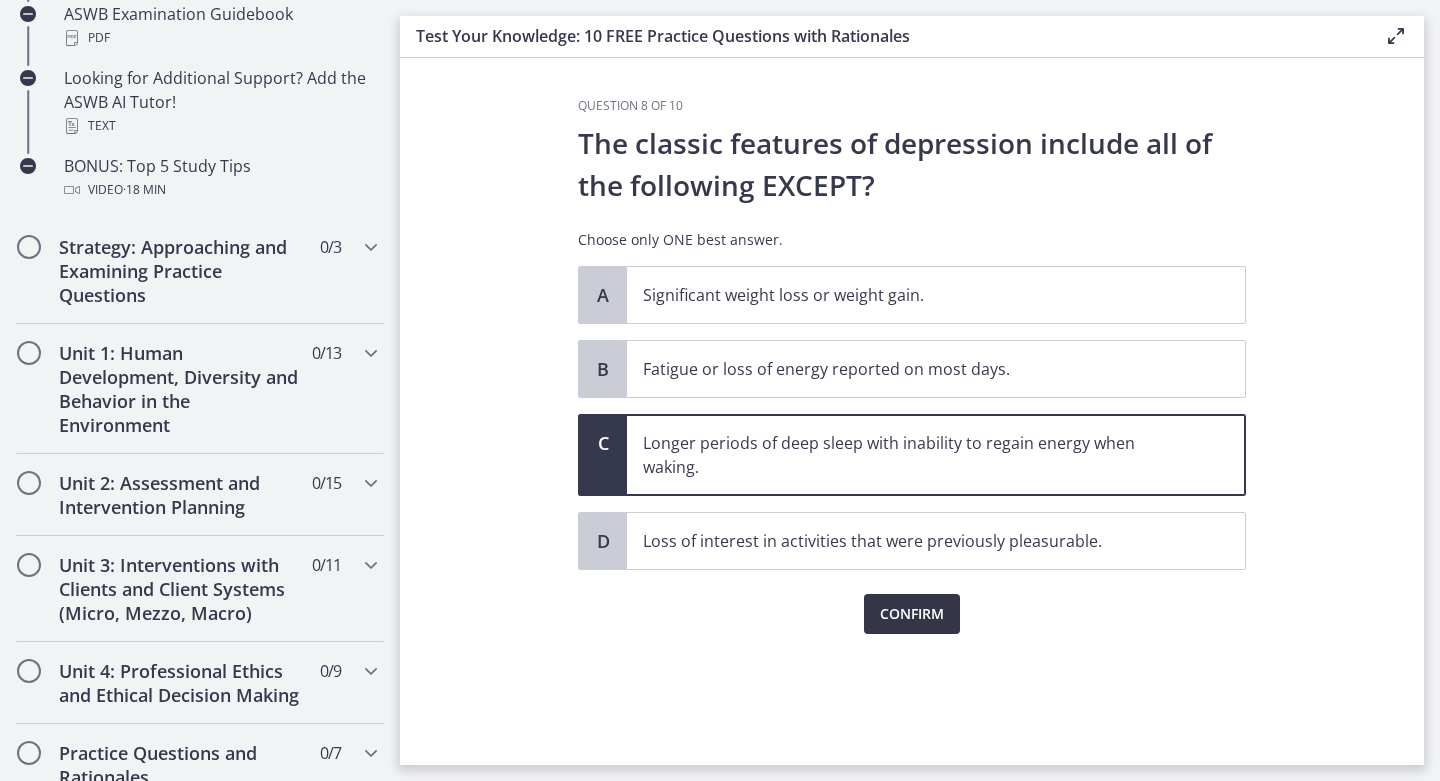 click on "Confirm" at bounding box center (912, 614) 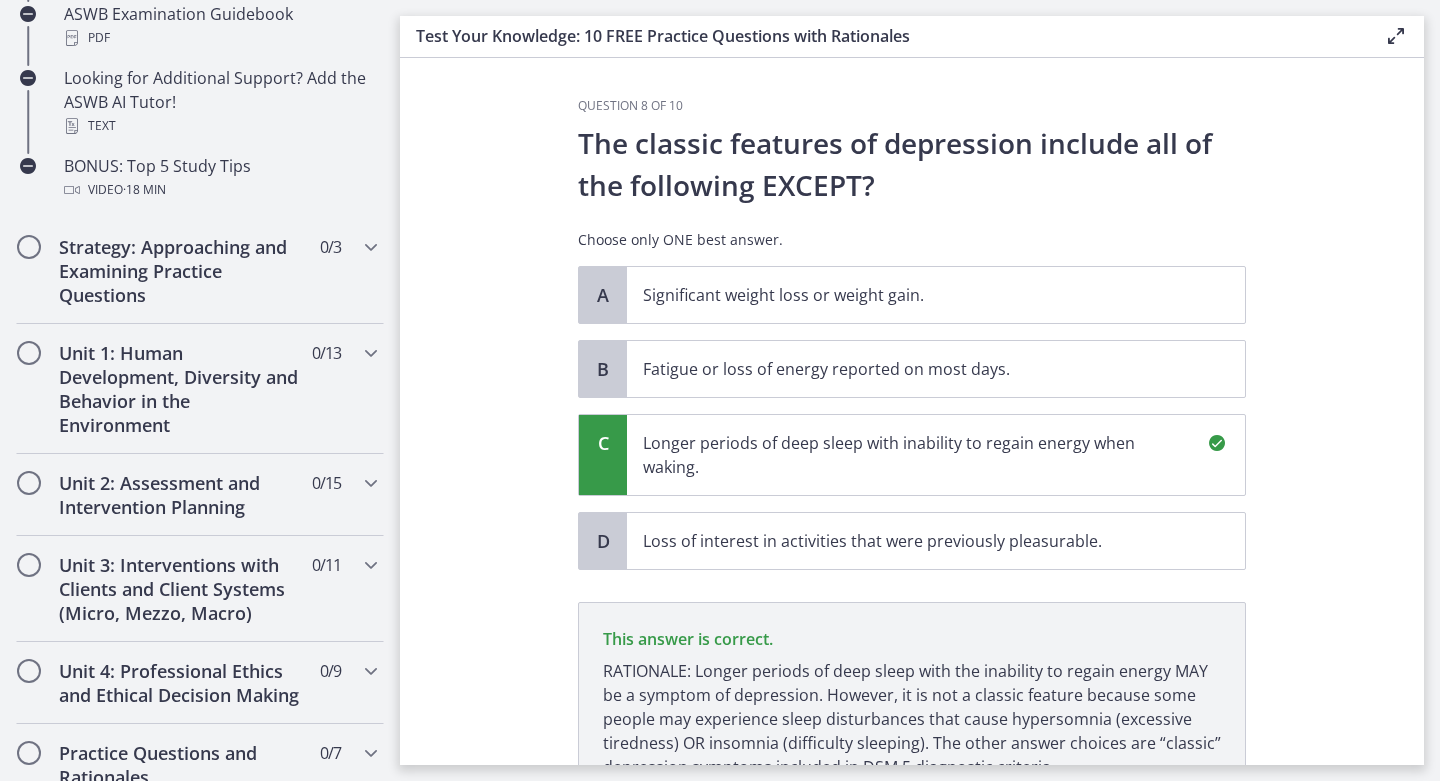 scroll, scrollTop: 183, scrollLeft: 0, axis: vertical 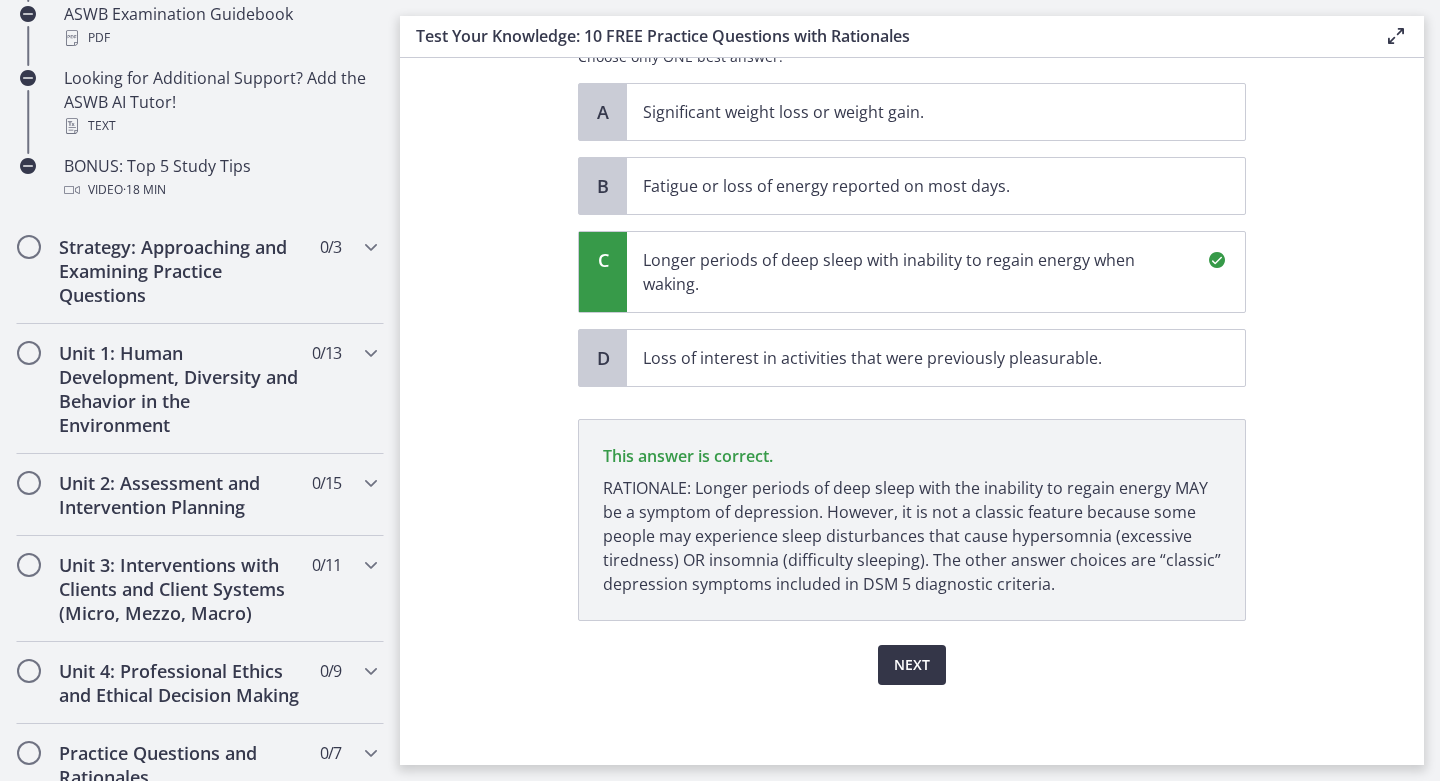 click on "Next" at bounding box center [912, 665] 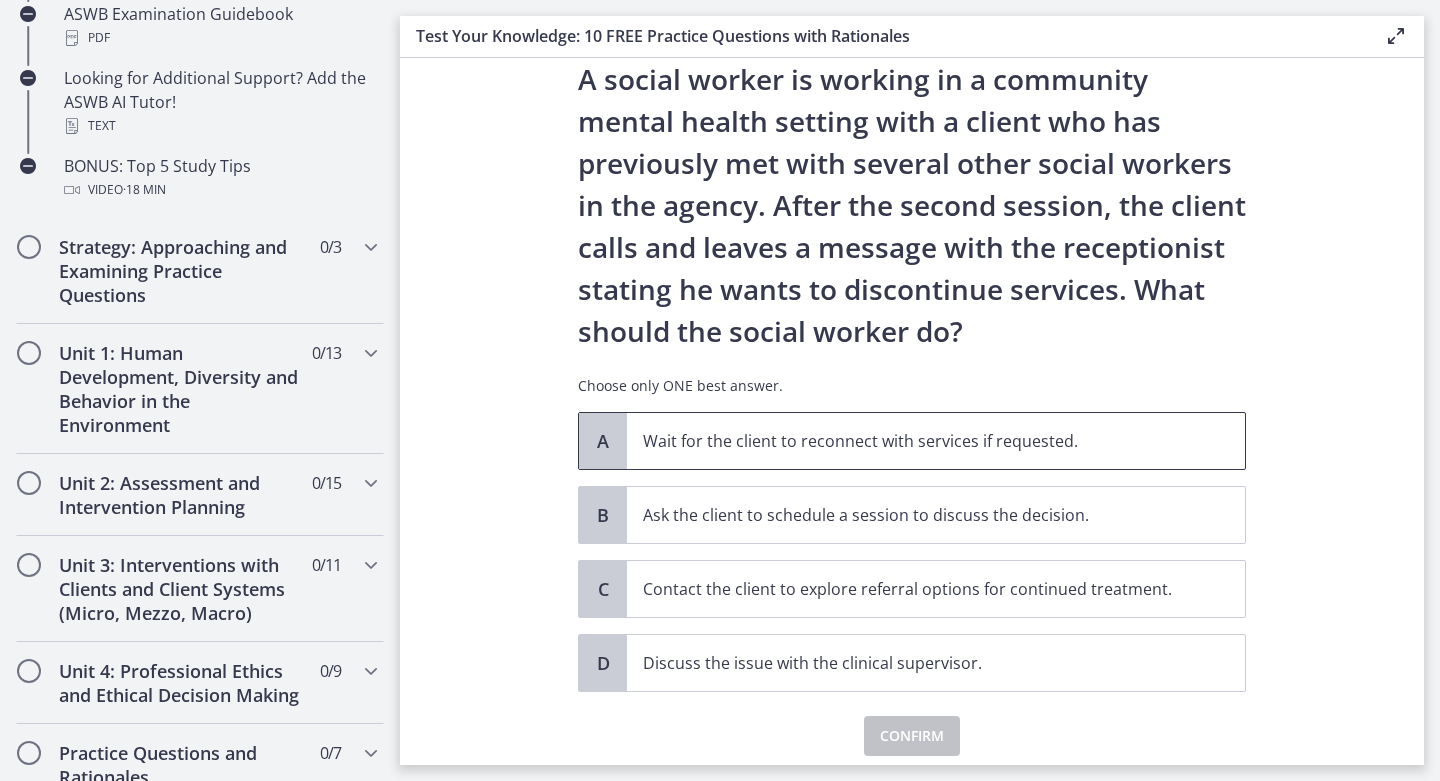 scroll, scrollTop: 65, scrollLeft: 0, axis: vertical 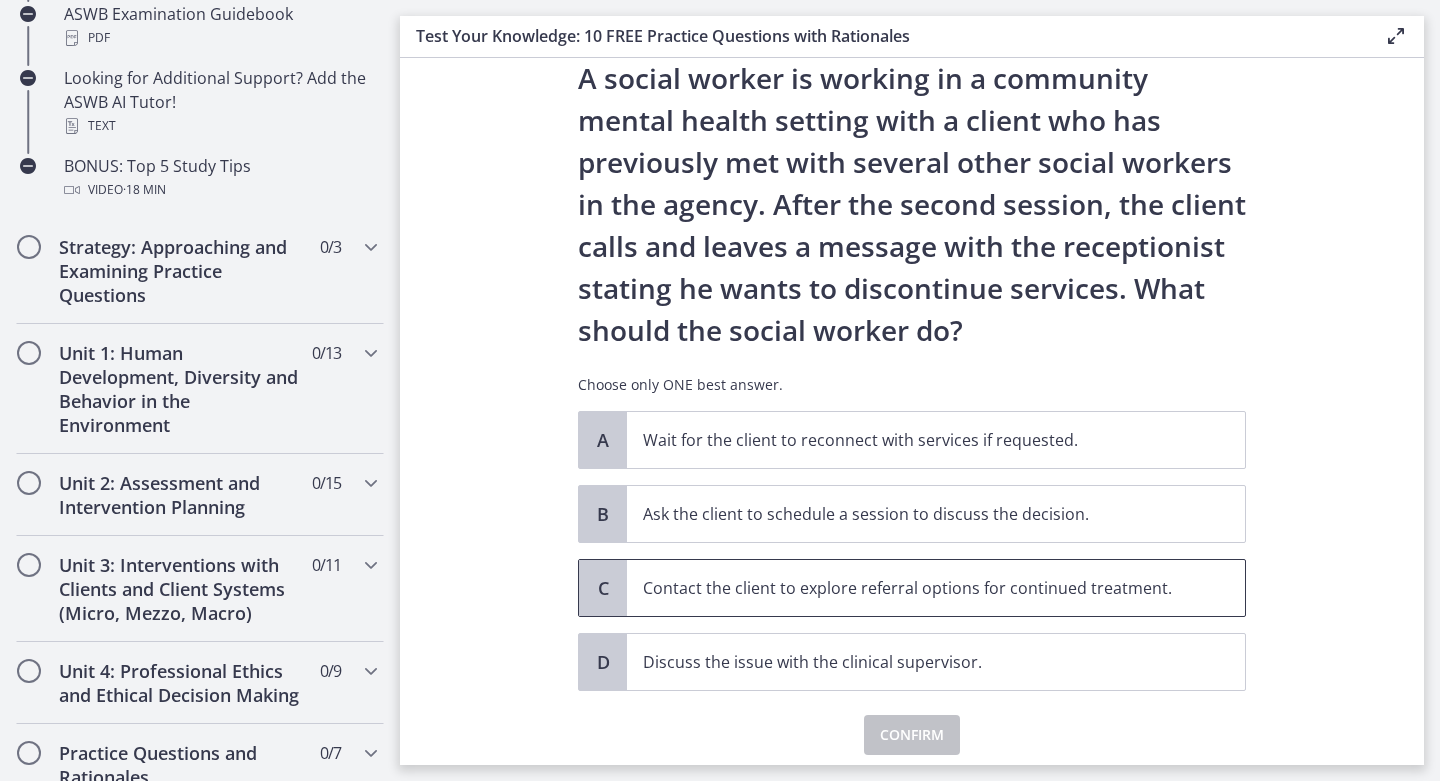 click on "Contact the client to explore referral options for continued treatment." at bounding box center (936, 588) 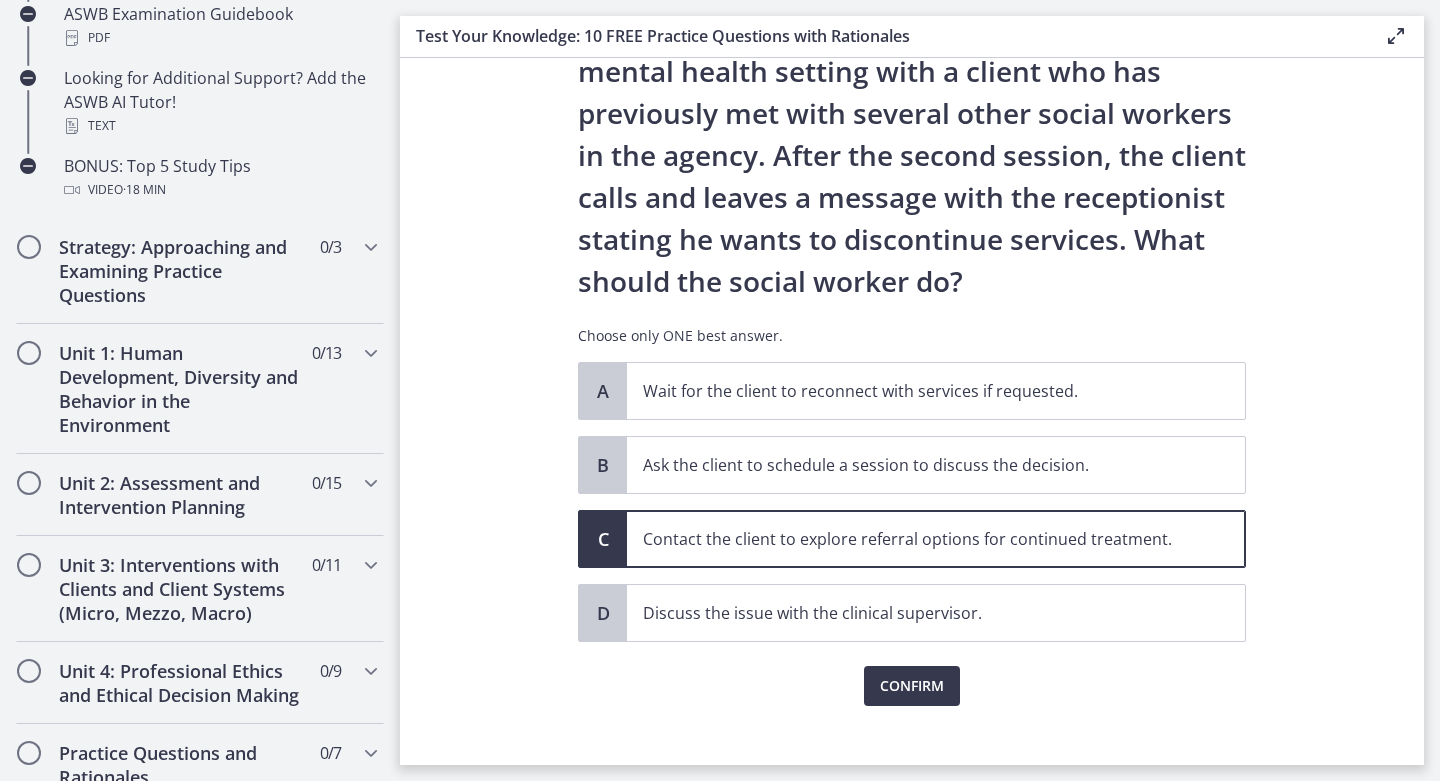 scroll, scrollTop: 135, scrollLeft: 0, axis: vertical 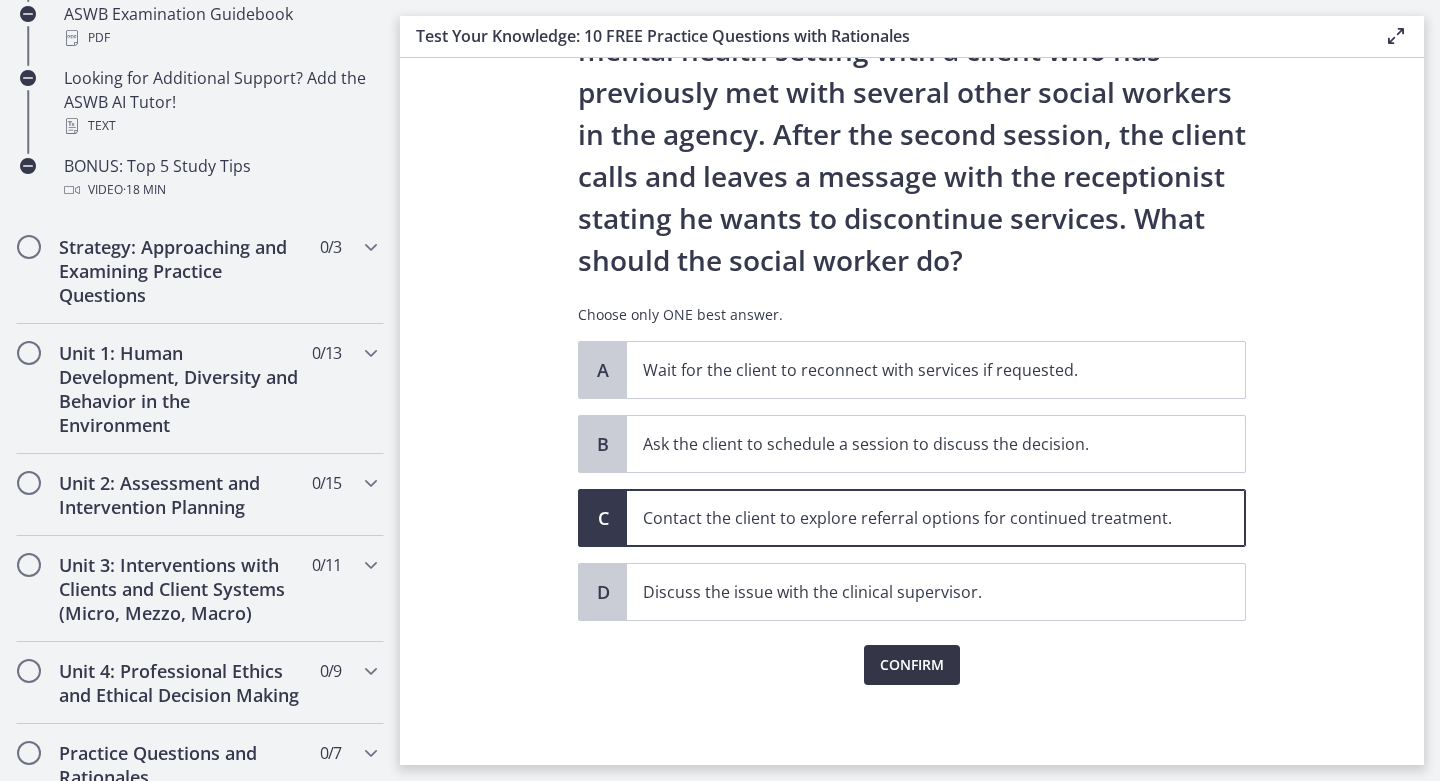 click on "Confirm" at bounding box center [912, 665] 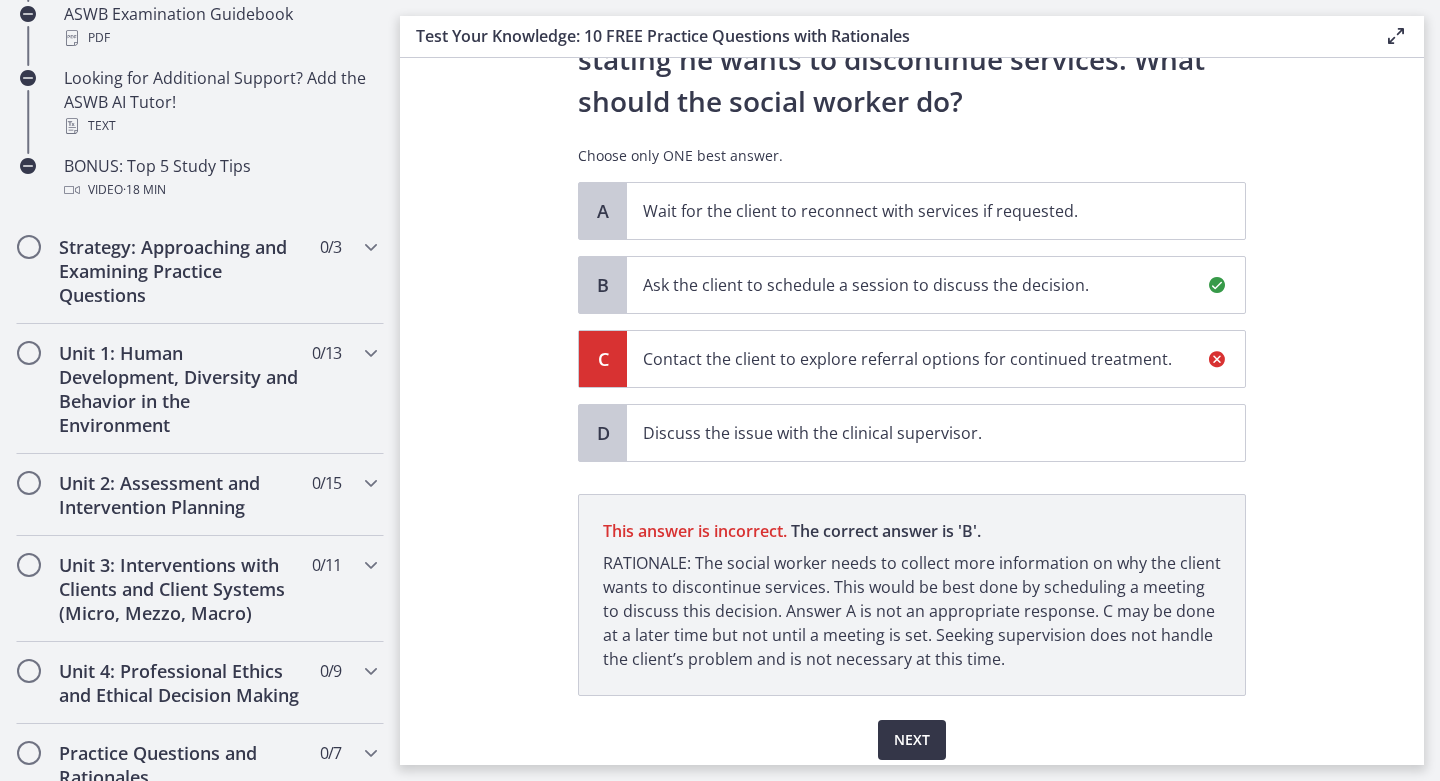 scroll, scrollTop: 369, scrollLeft: 0, axis: vertical 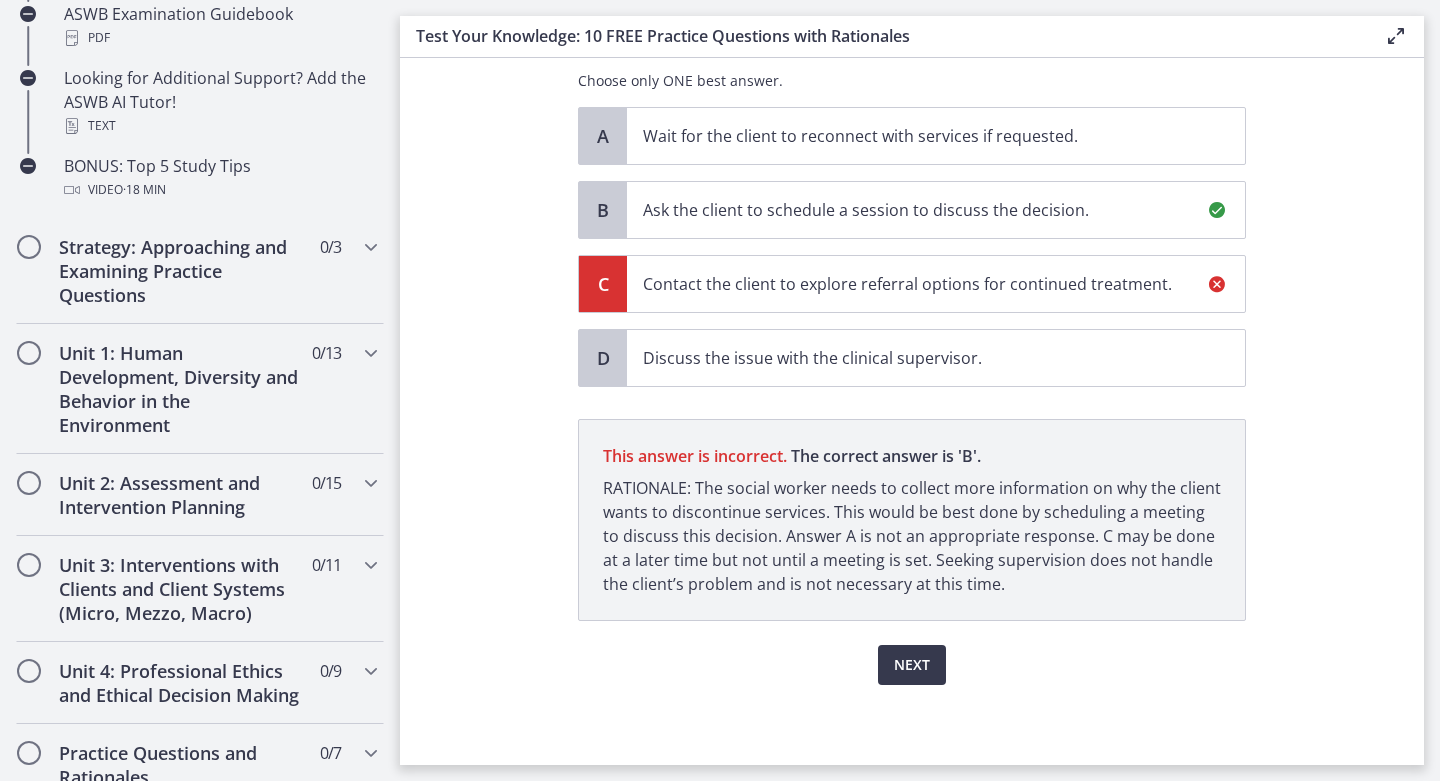 click on "Ask the client to schedule a session to discuss the decision." at bounding box center (916, 210) 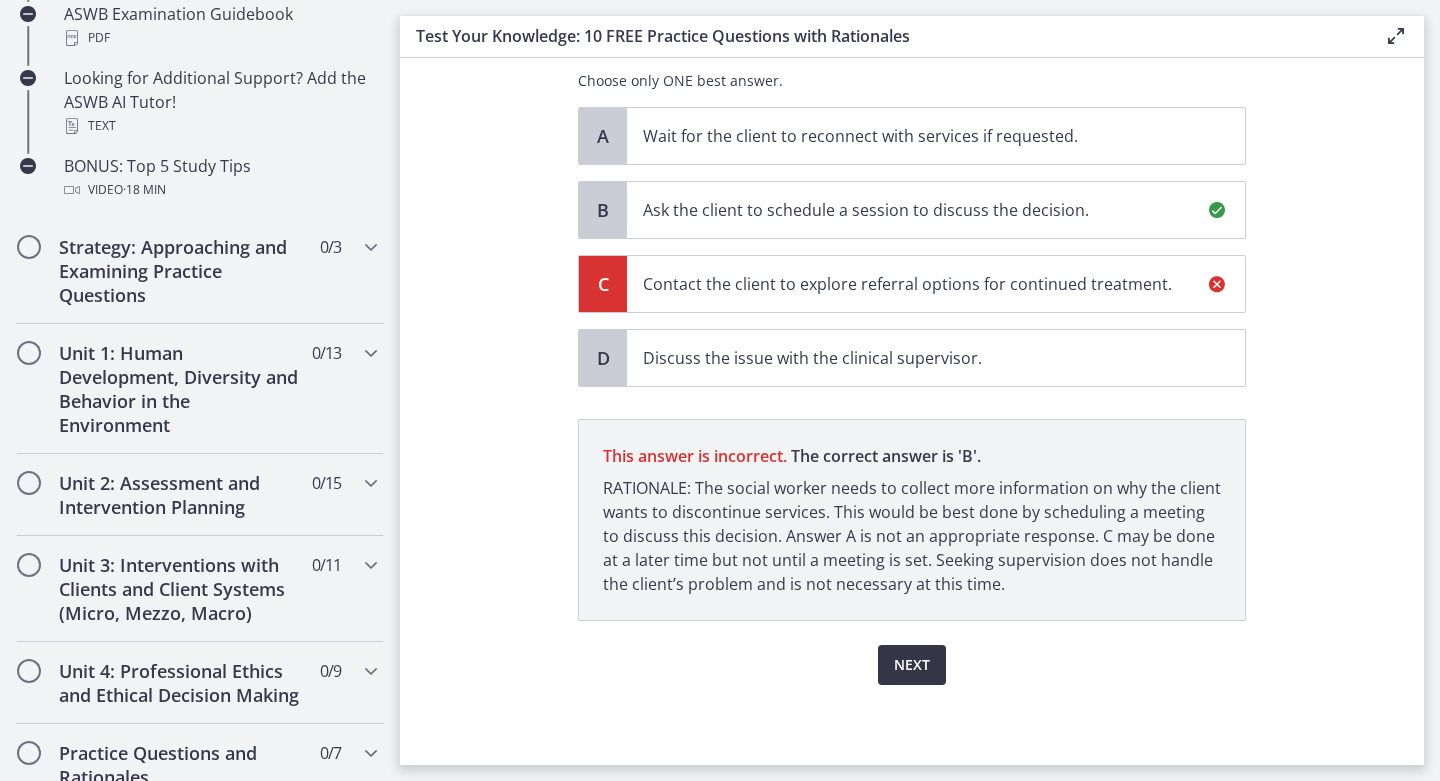 click on "Next" at bounding box center [912, 665] 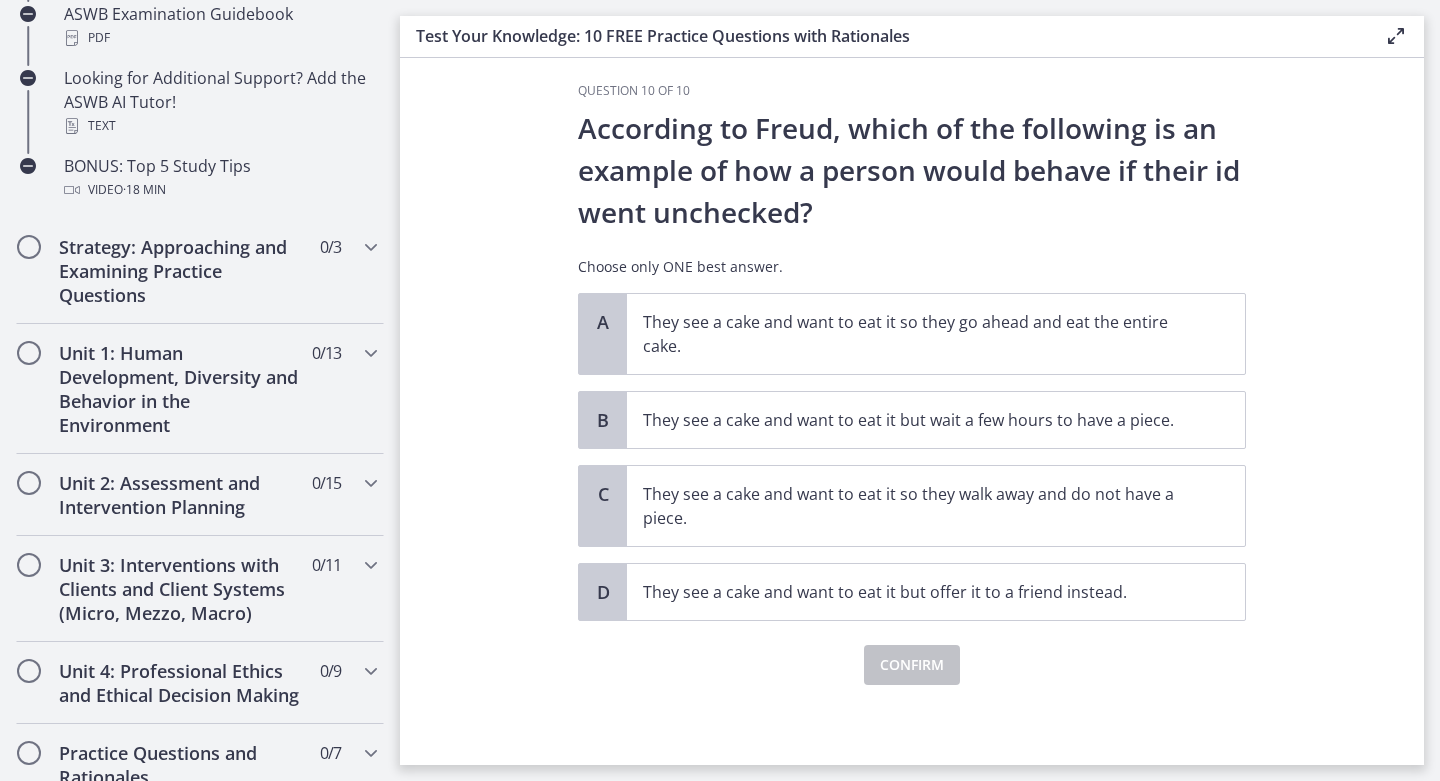 scroll, scrollTop: 0, scrollLeft: 0, axis: both 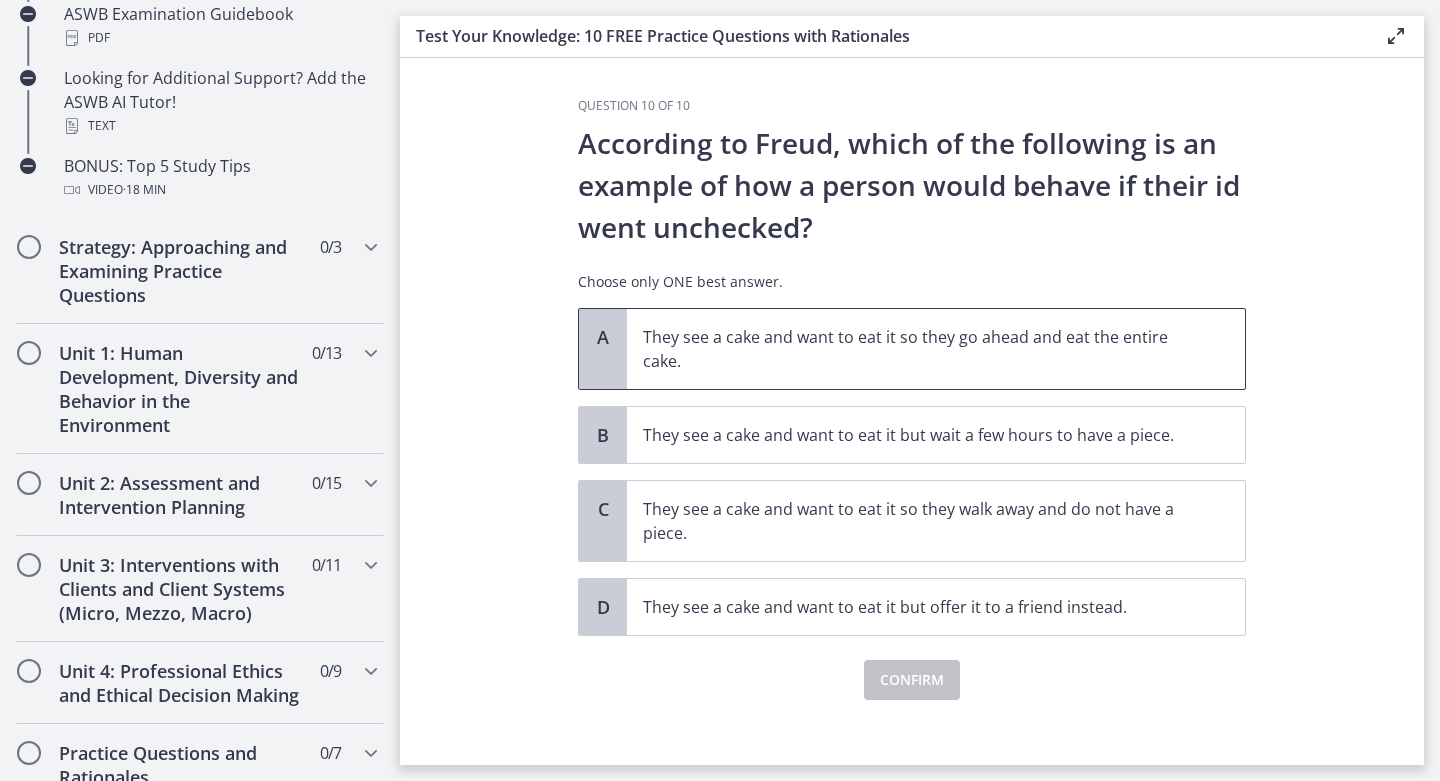 click on "They see a cake and want to eat it so they go ahead and eat the entire cake." at bounding box center [916, 349] 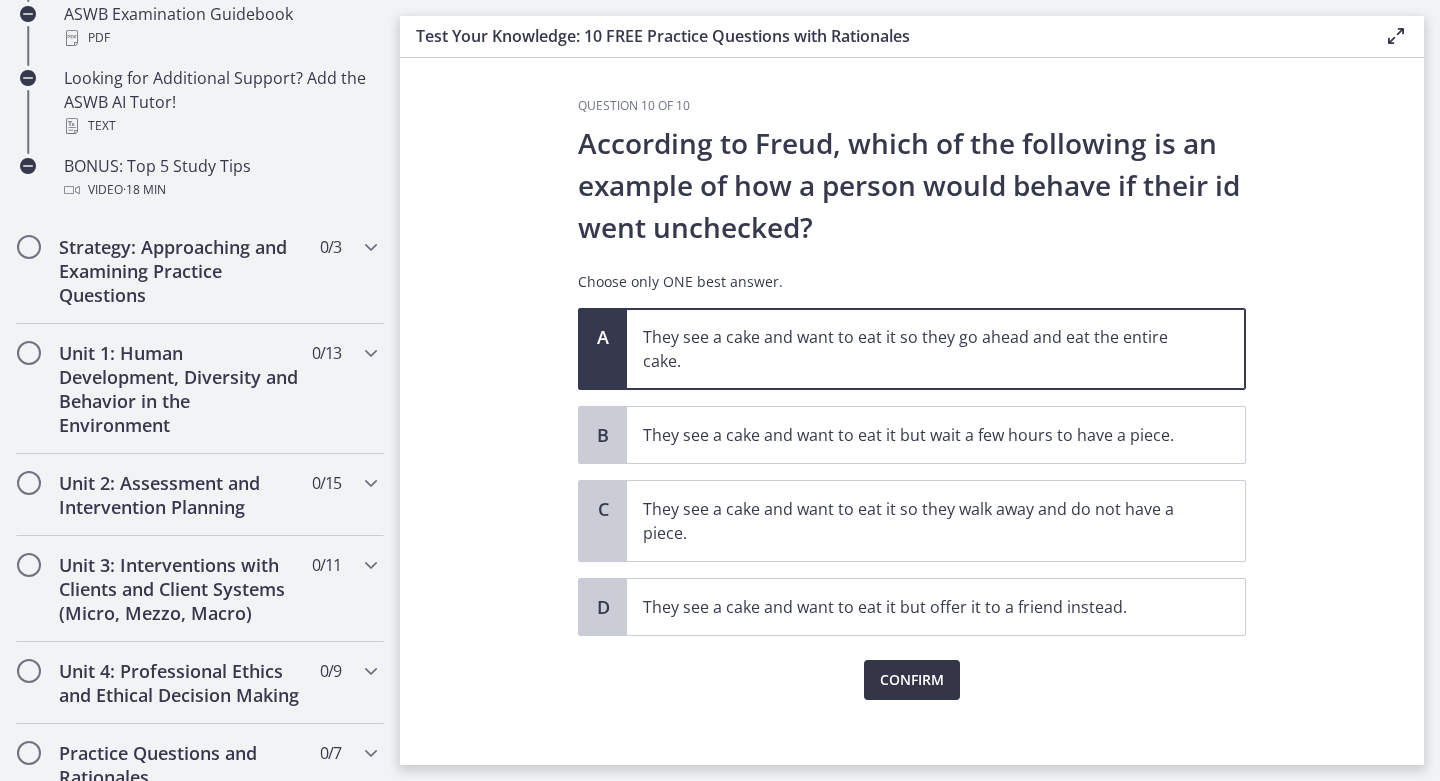 click on "Confirm" at bounding box center [912, 680] 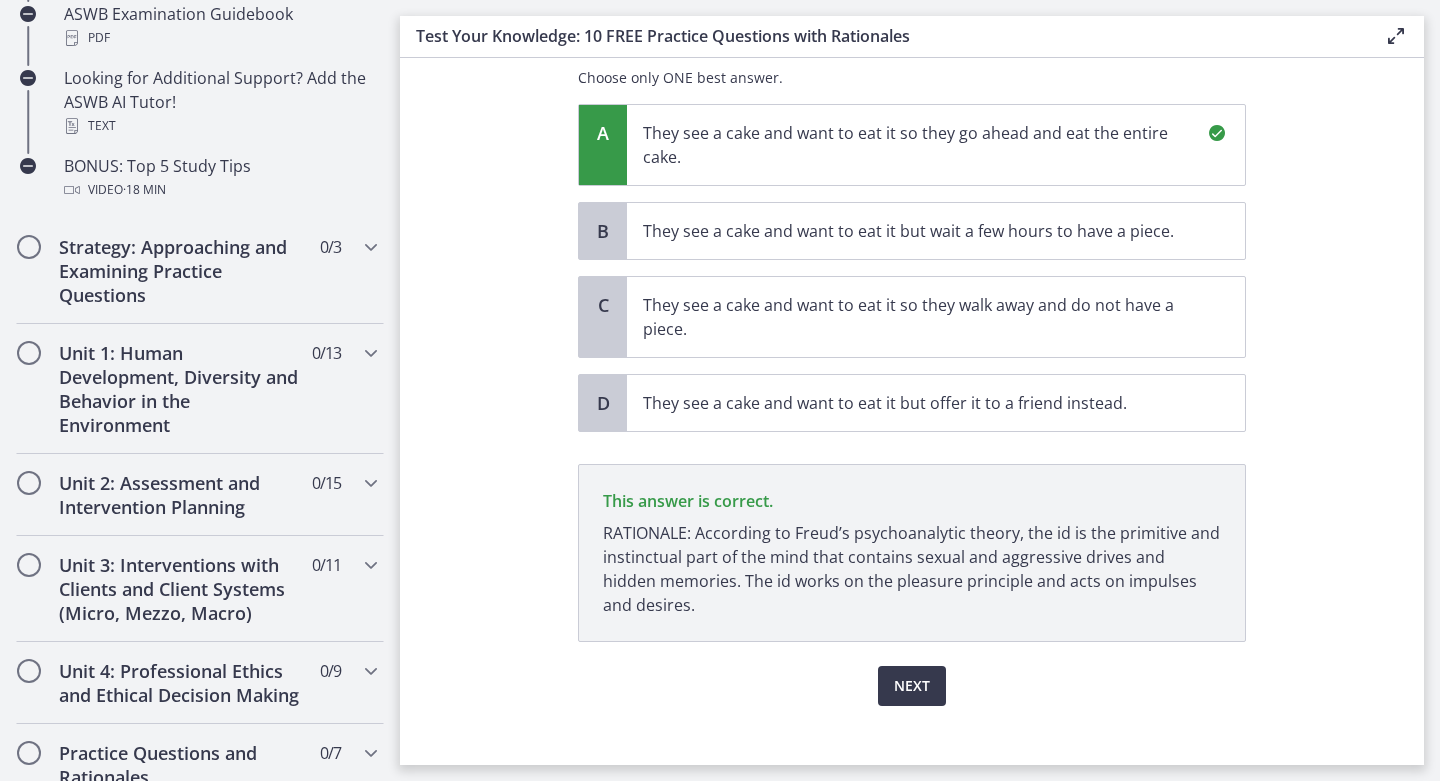 scroll, scrollTop: 225, scrollLeft: 0, axis: vertical 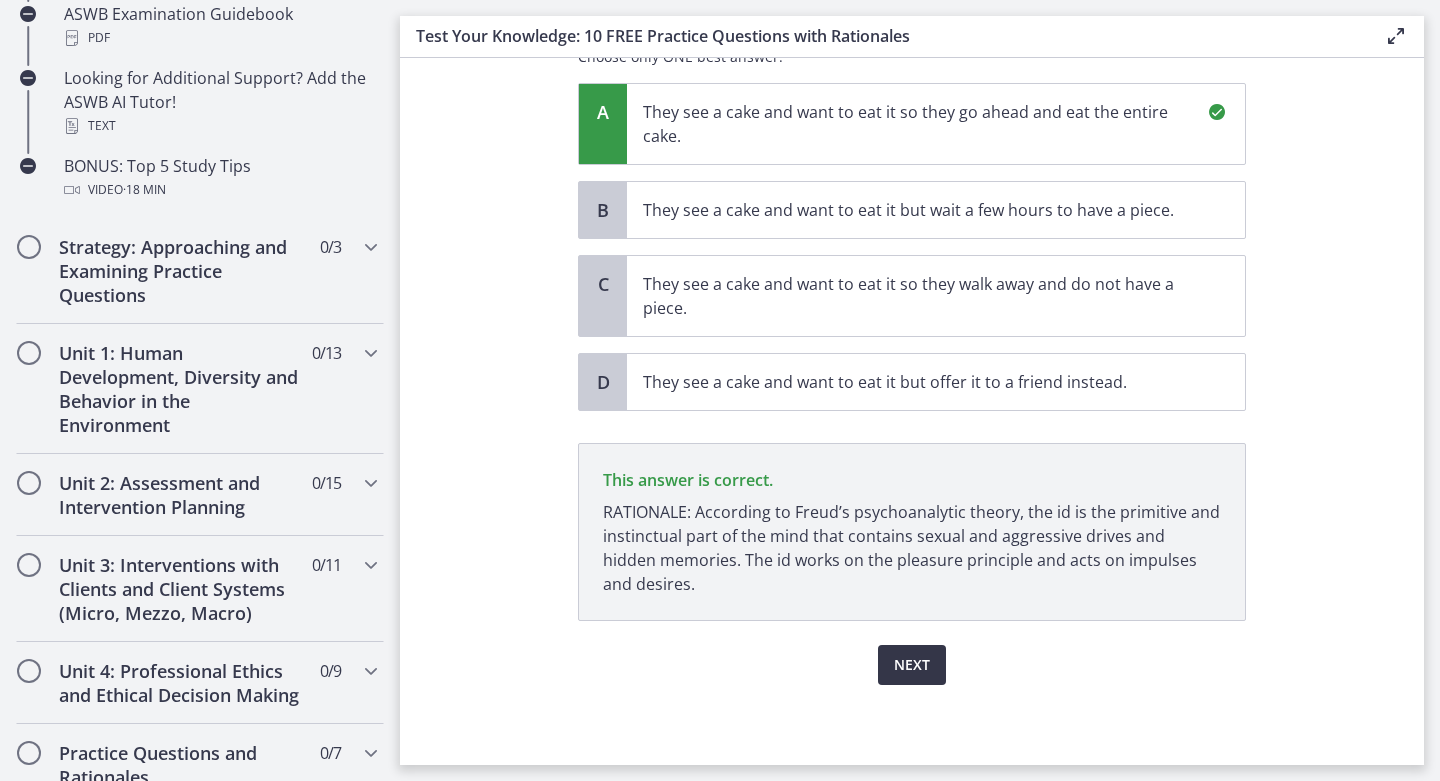 click on "Next" at bounding box center (912, 665) 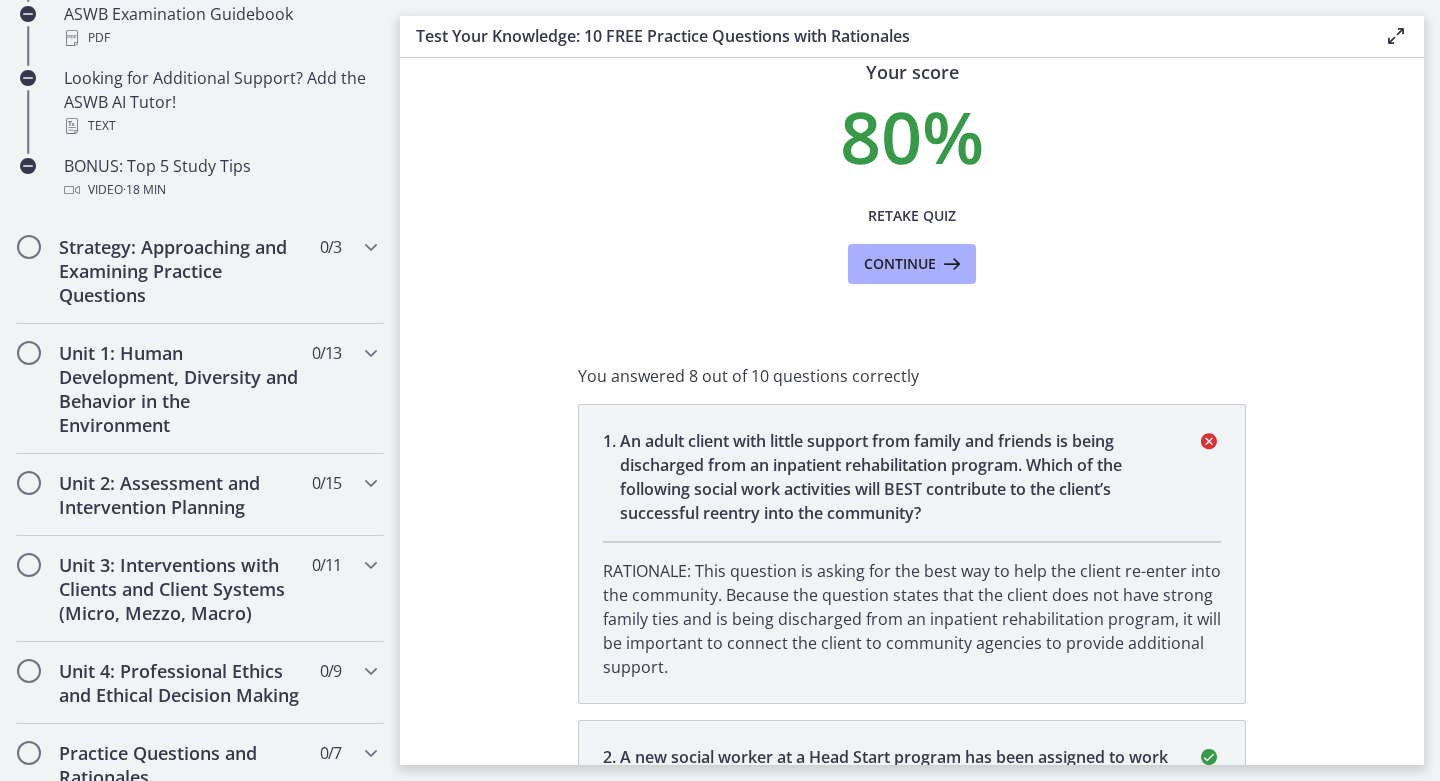 scroll, scrollTop: 0, scrollLeft: 0, axis: both 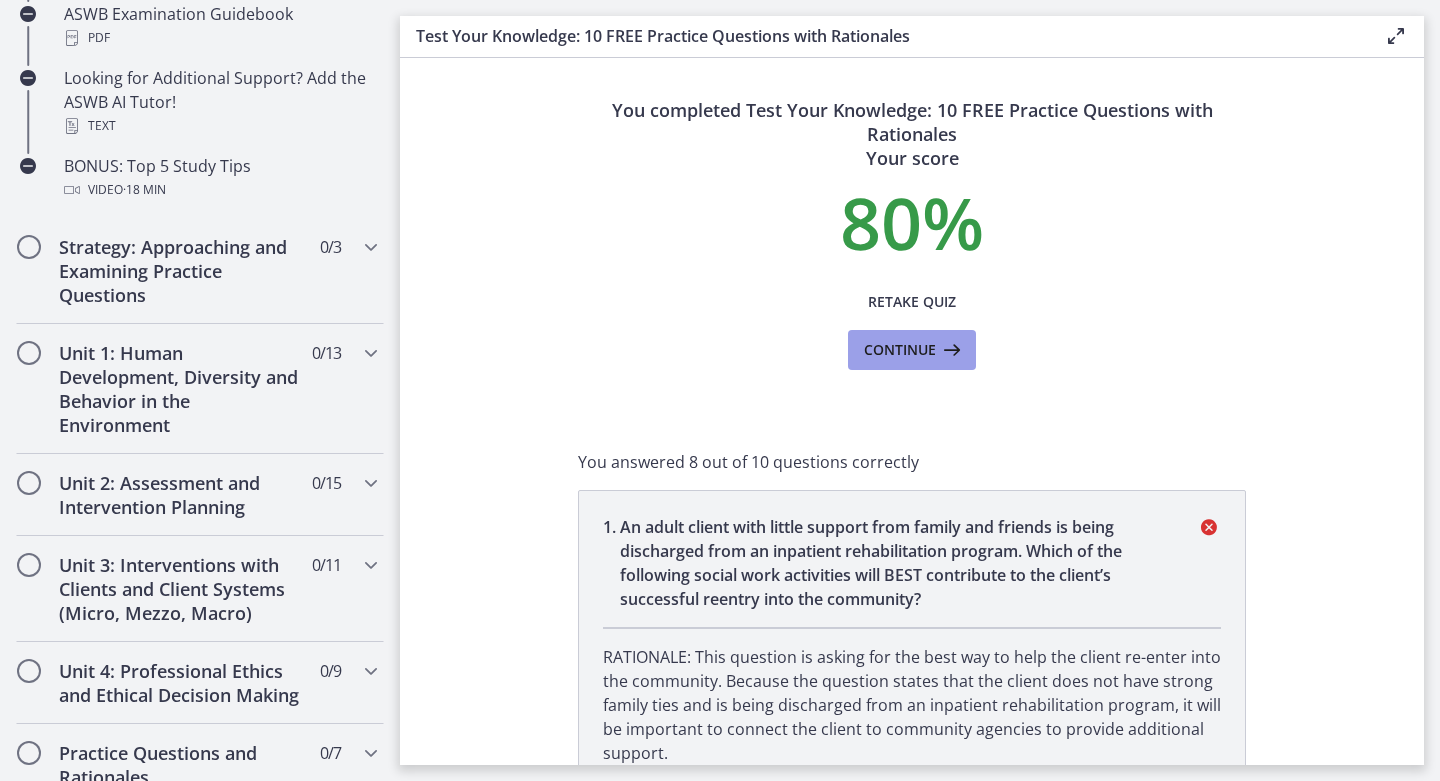 click on "Continue" at bounding box center [900, 350] 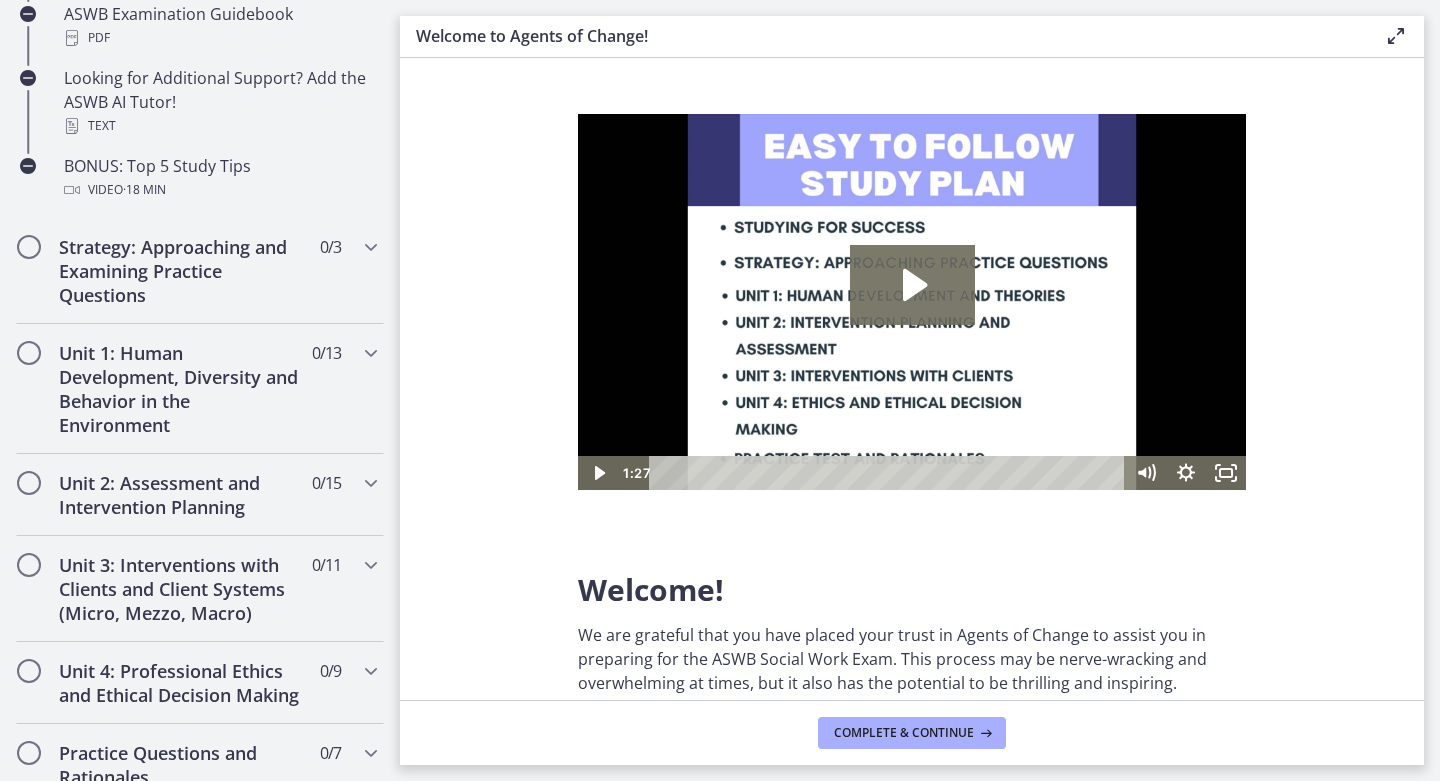 scroll, scrollTop: 0, scrollLeft: 0, axis: both 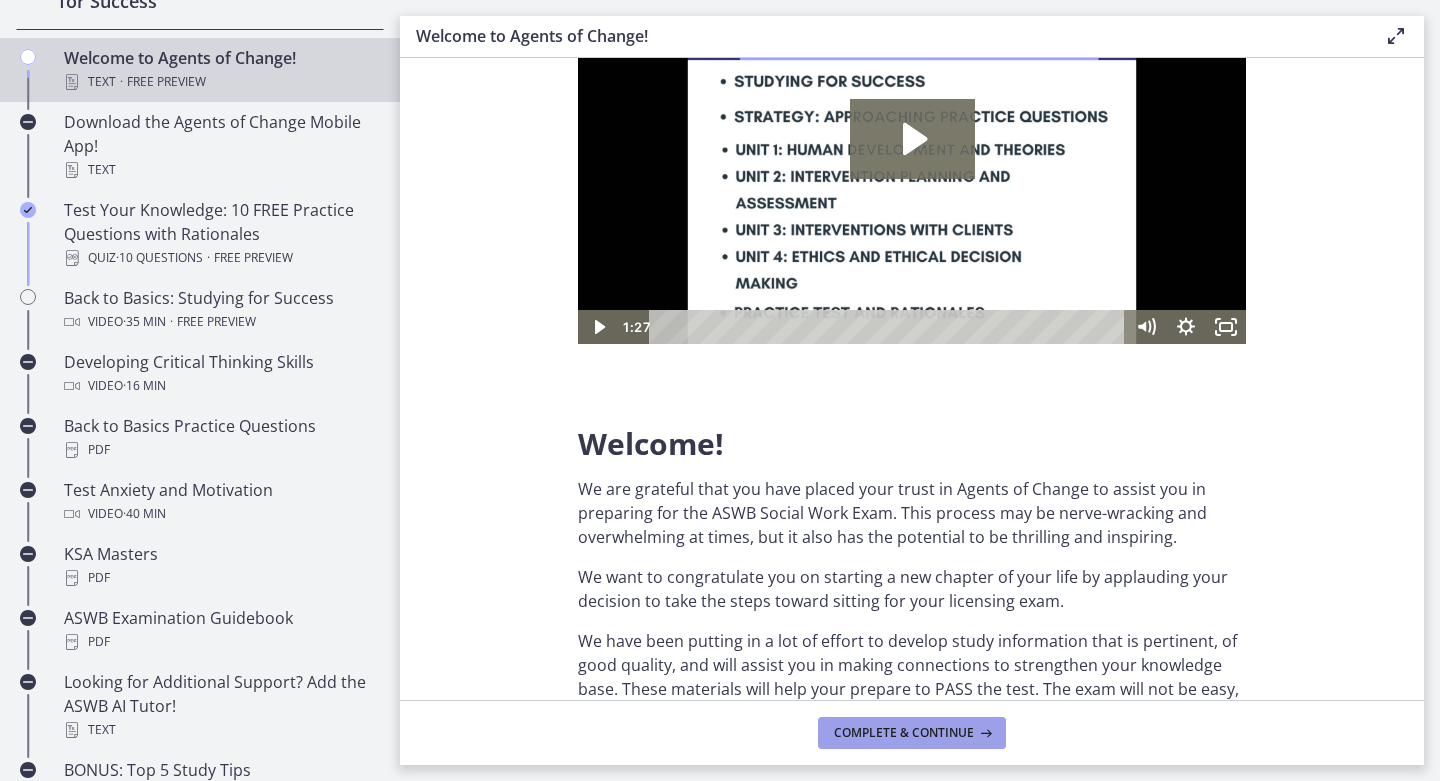 click on "Complete & continue" at bounding box center (912, 733) 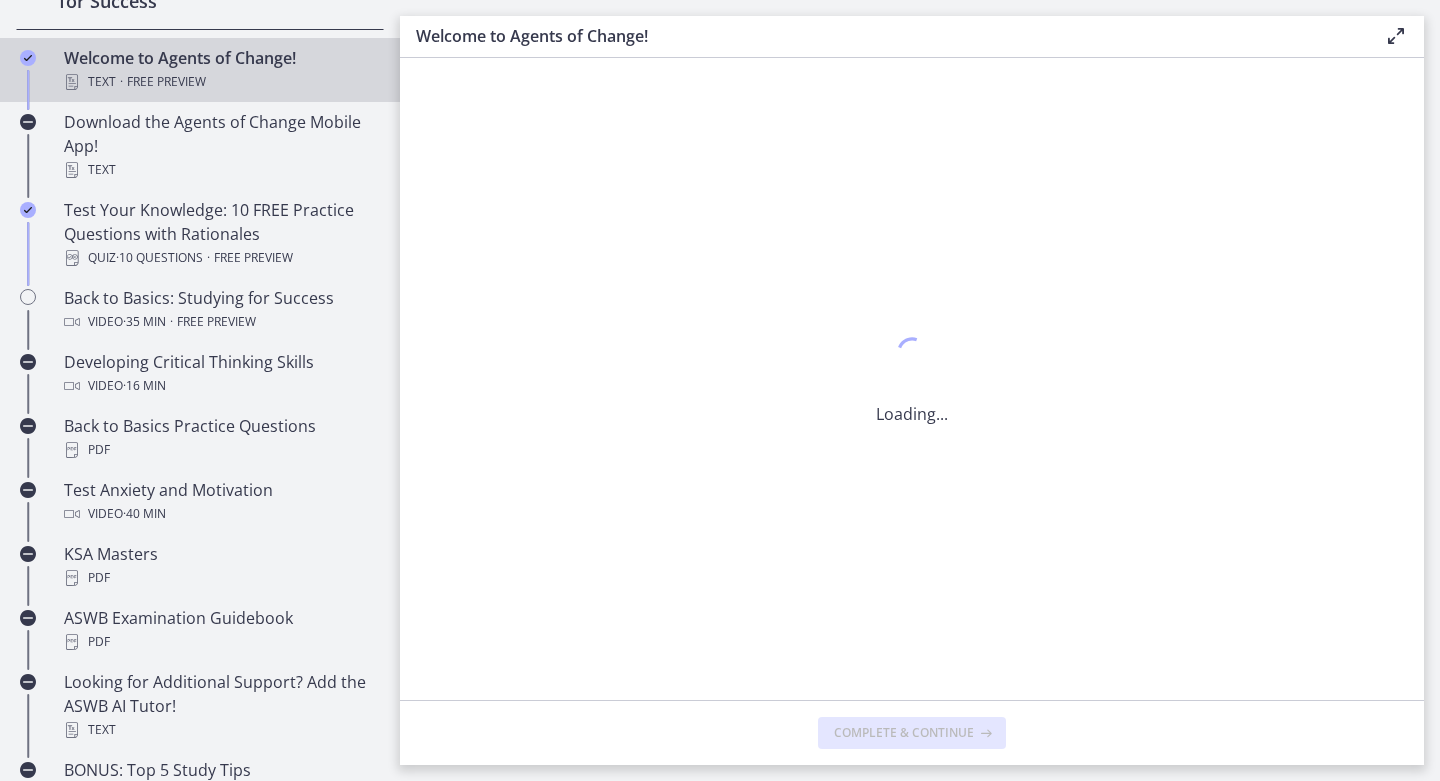 scroll, scrollTop: 0, scrollLeft: 0, axis: both 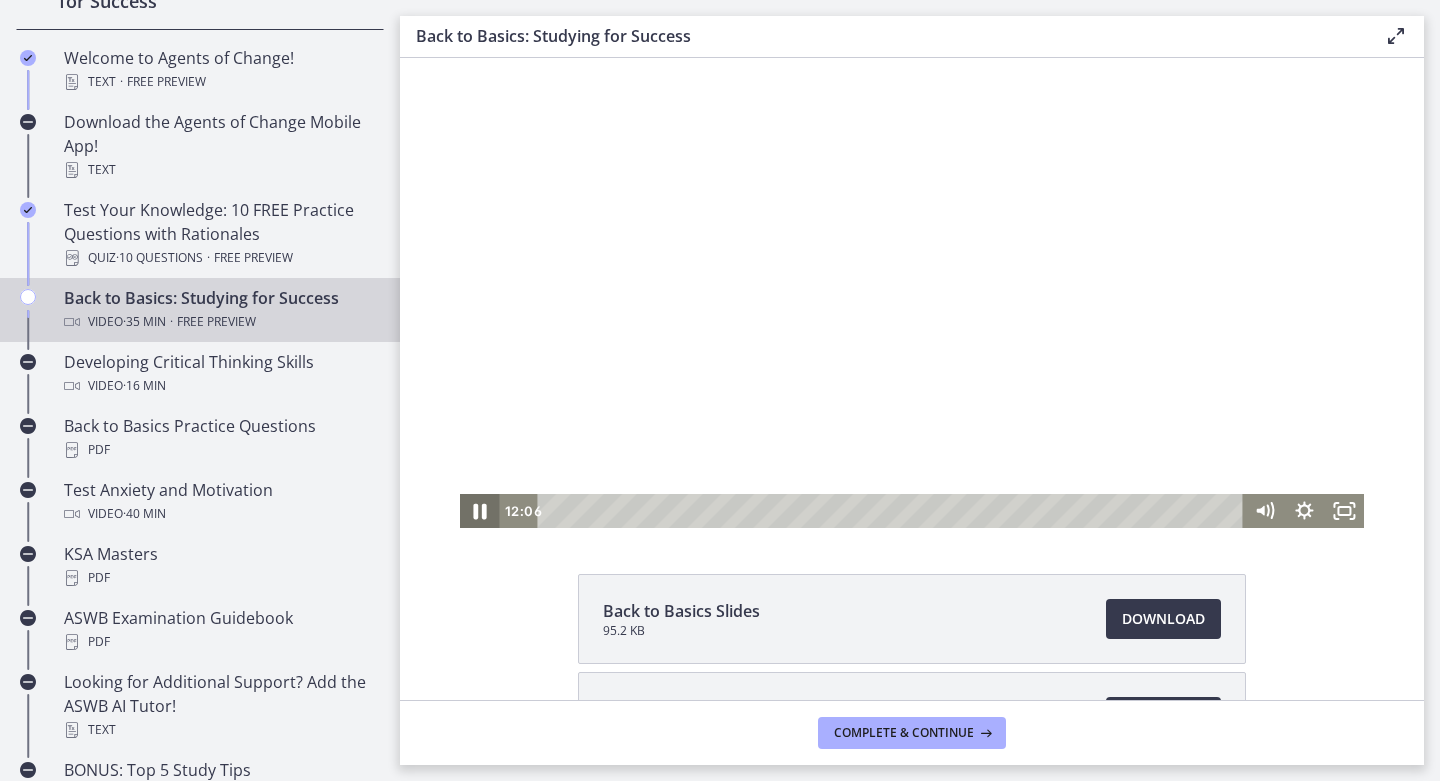 click 